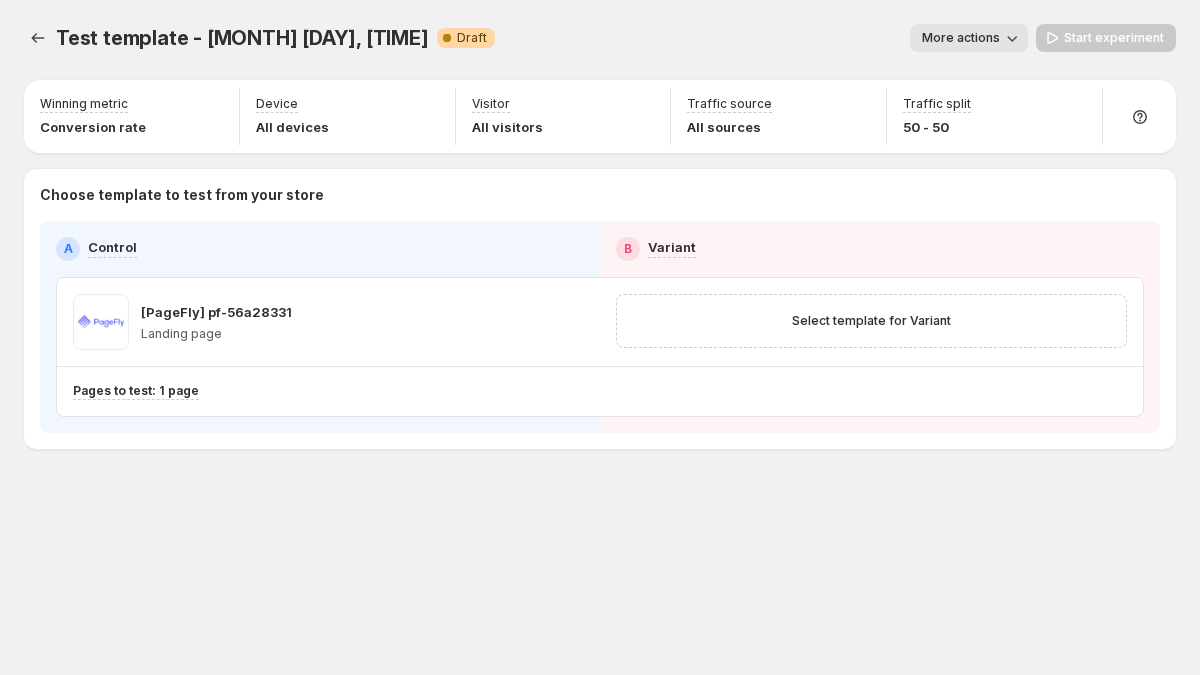scroll, scrollTop: 0, scrollLeft: 0, axis: both 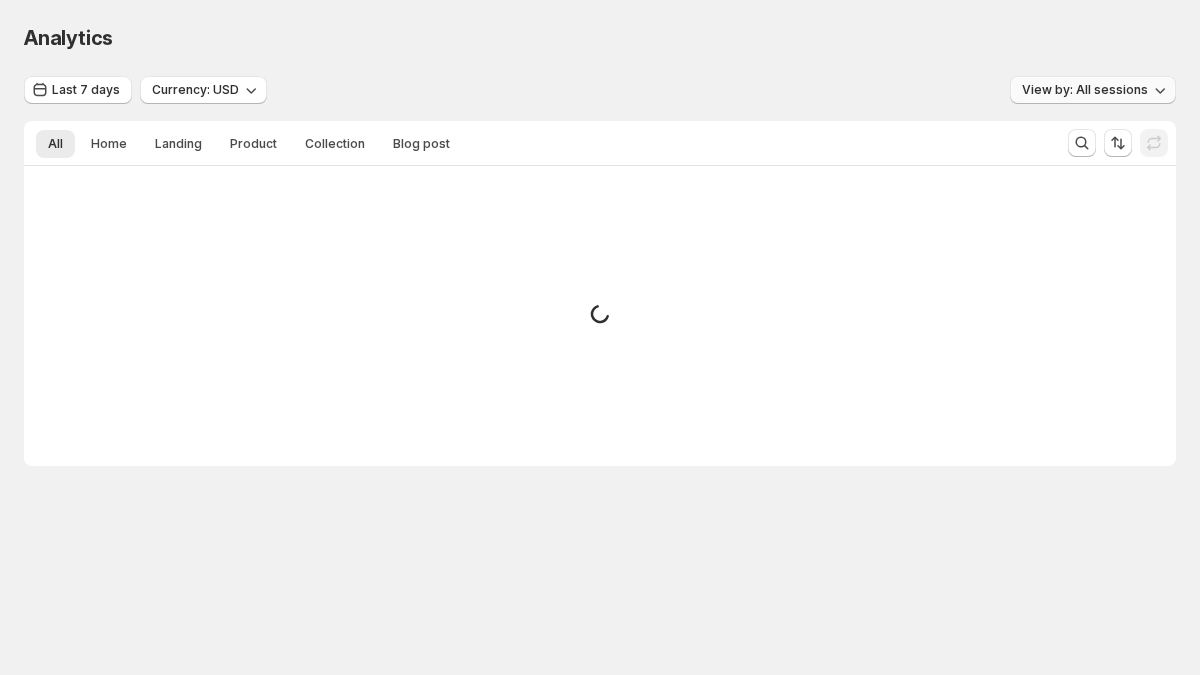 click on "View by: All sessions" at bounding box center [1085, 90] 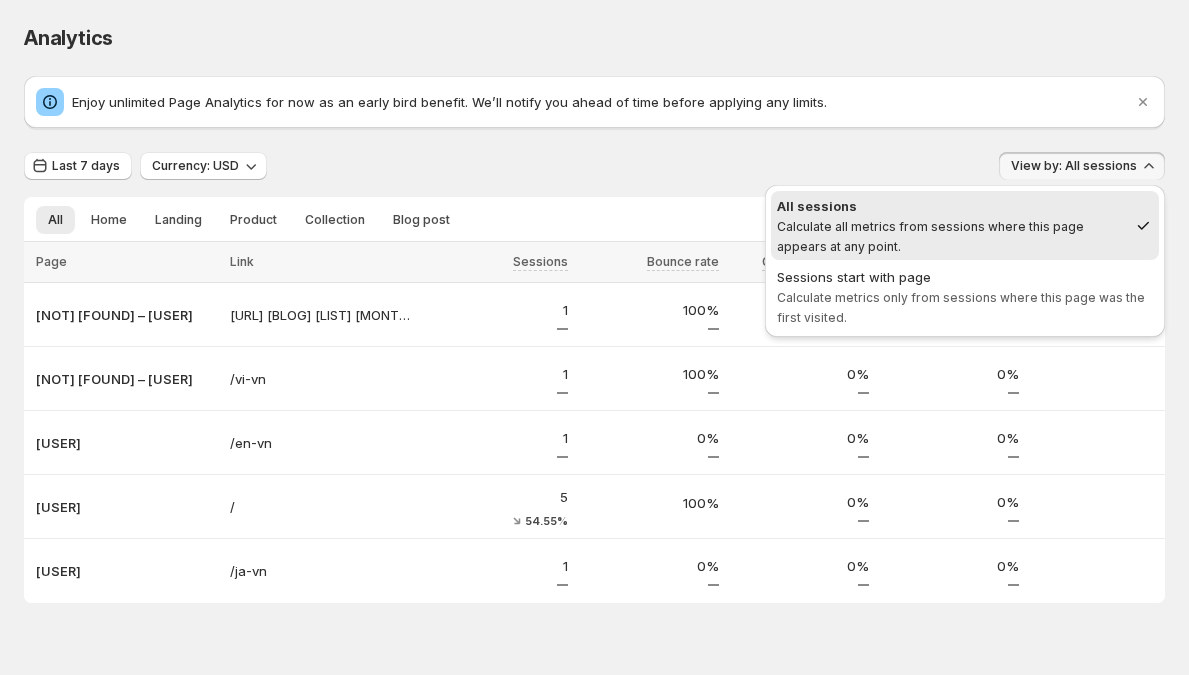 drag, startPoint x: 1155, startPoint y: 111, endPoint x: 1086, endPoint y: 141, distance: 75.23962 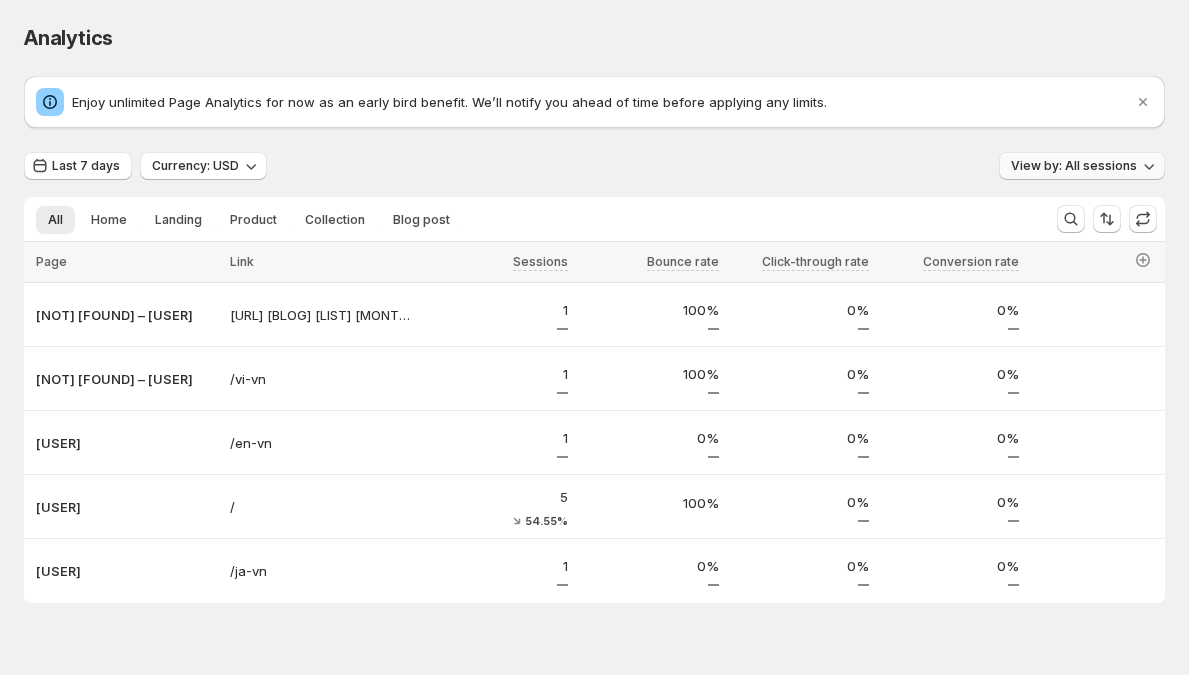 click on "View by: All sessions" at bounding box center [1074, 166] 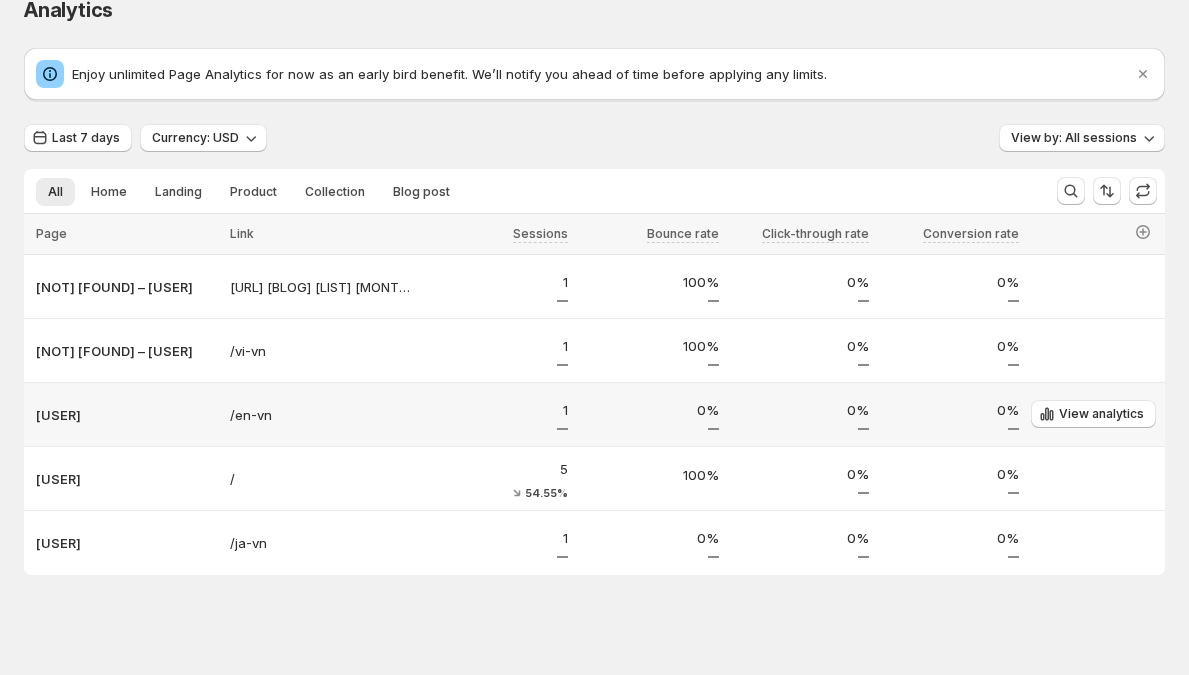 scroll, scrollTop: 36, scrollLeft: 0, axis: vertical 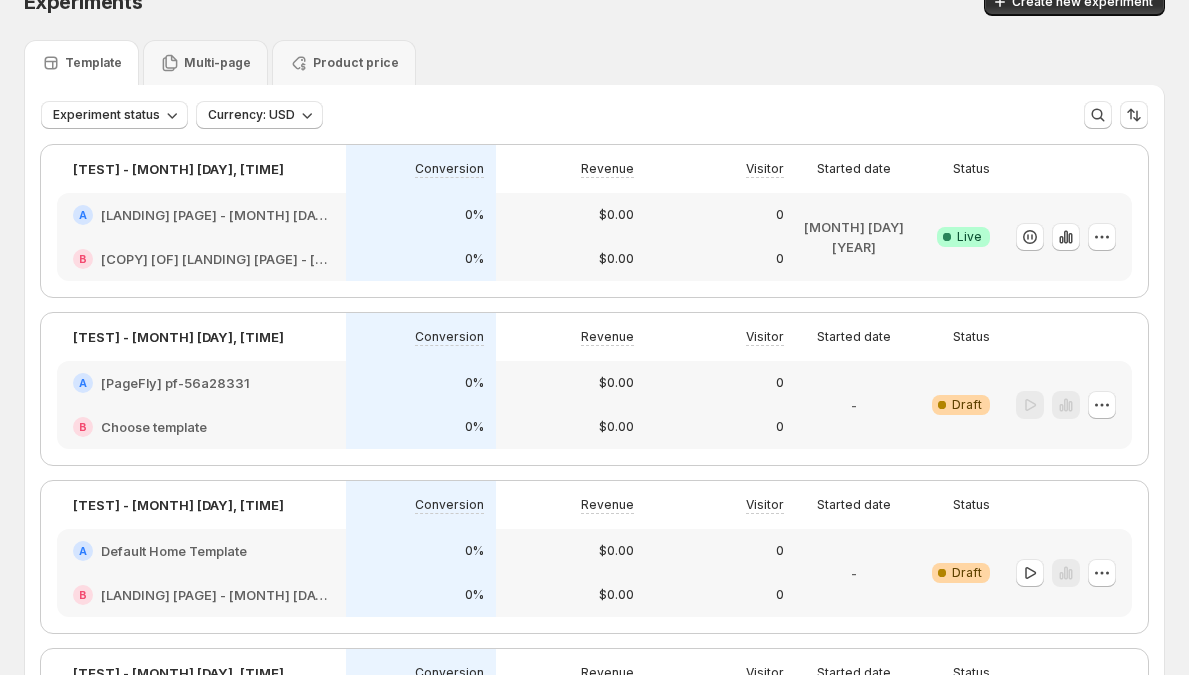 click on "[MONTH] [DAY] [YEAR]" at bounding box center (854, 237) 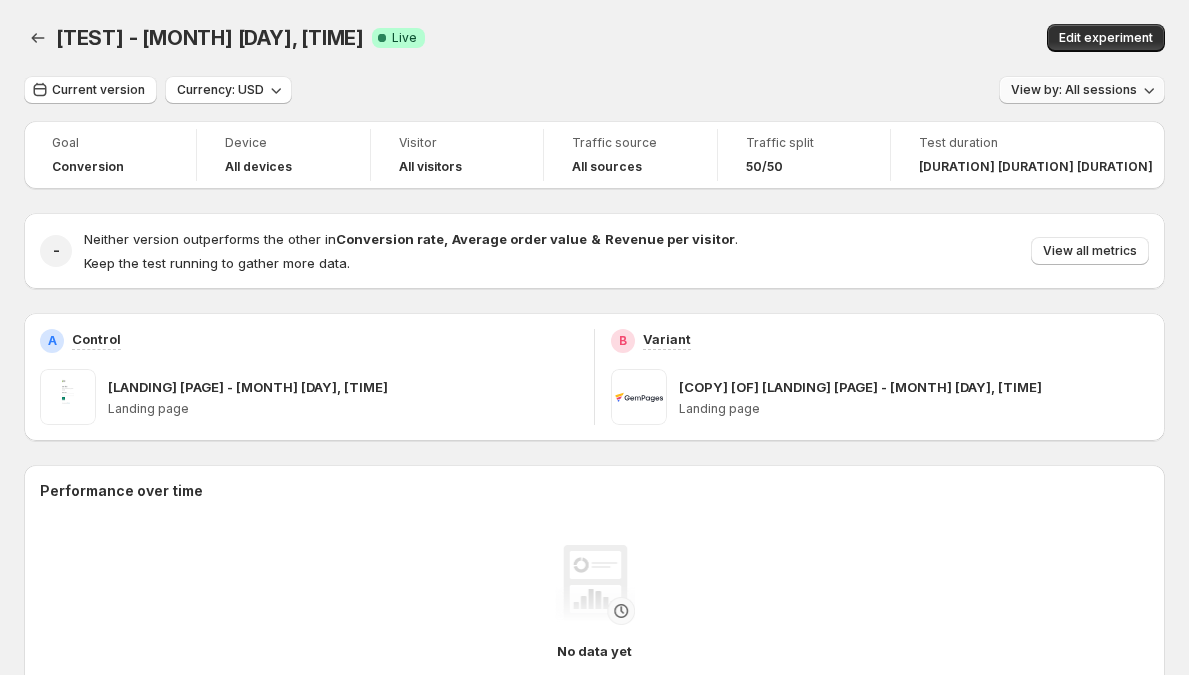 click on "View by: All sessions" at bounding box center (1074, 90) 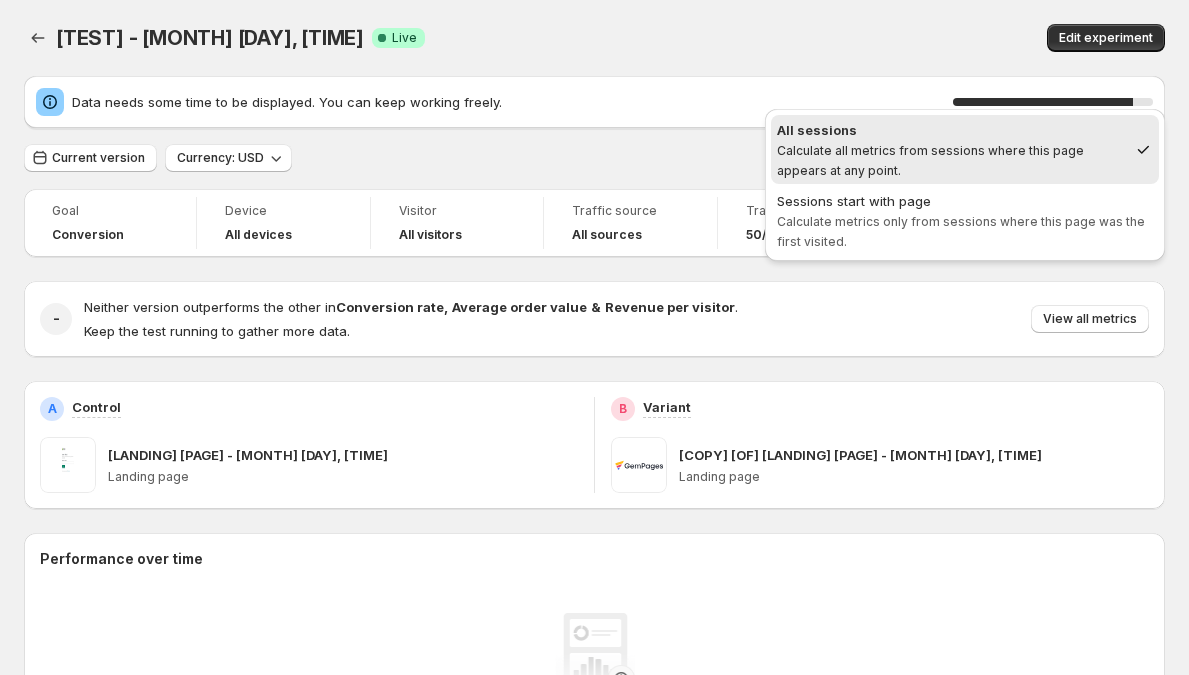 click on "Traffic source" at bounding box center (630, 211) 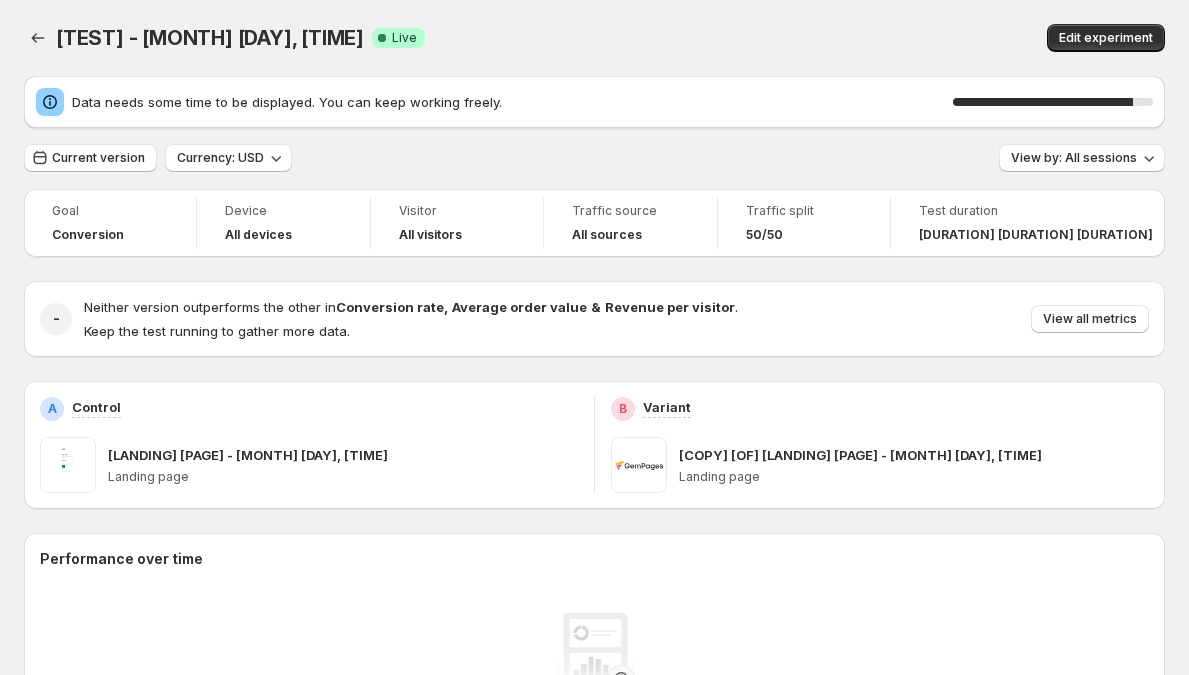click on "Traffic source" at bounding box center (630, 211) 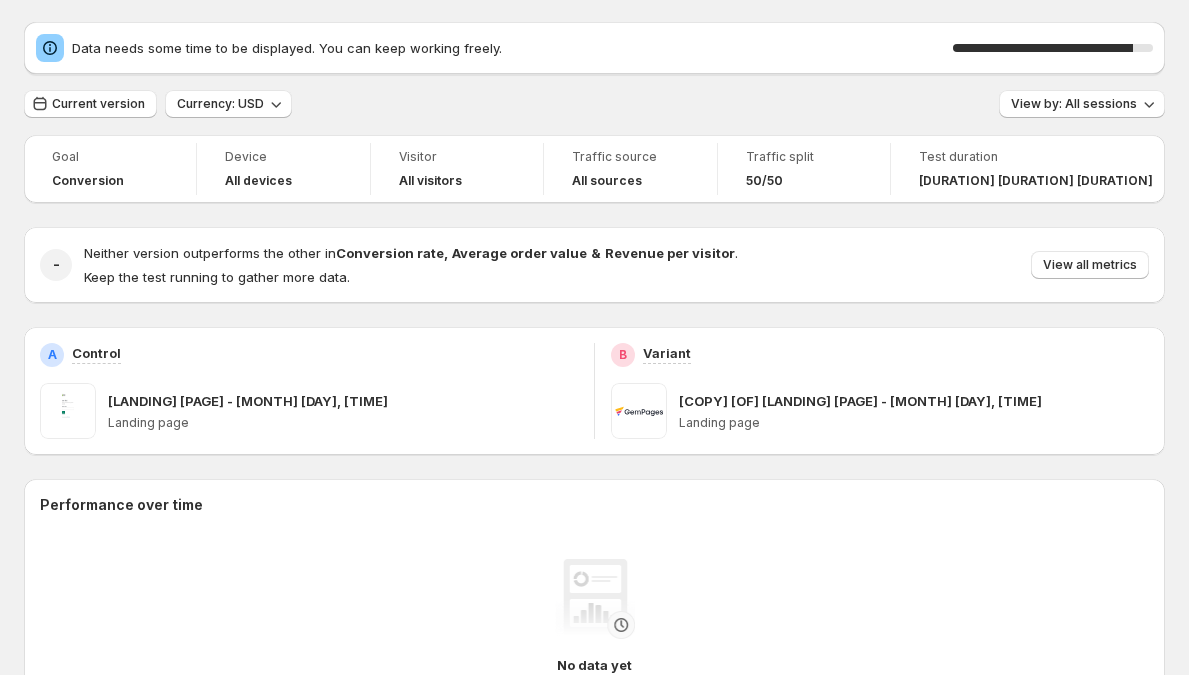 scroll, scrollTop: 118, scrollLeft: 0, axis: vertical 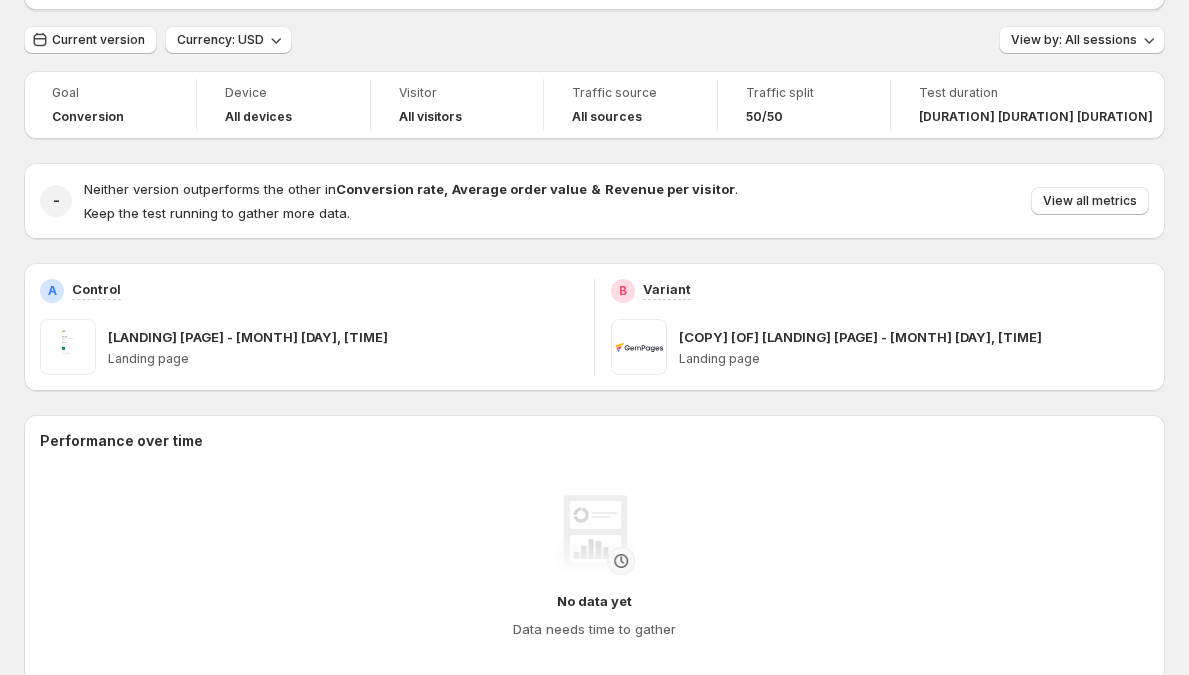 click on "Revenue per visitor" at bounding box center [670, 189] 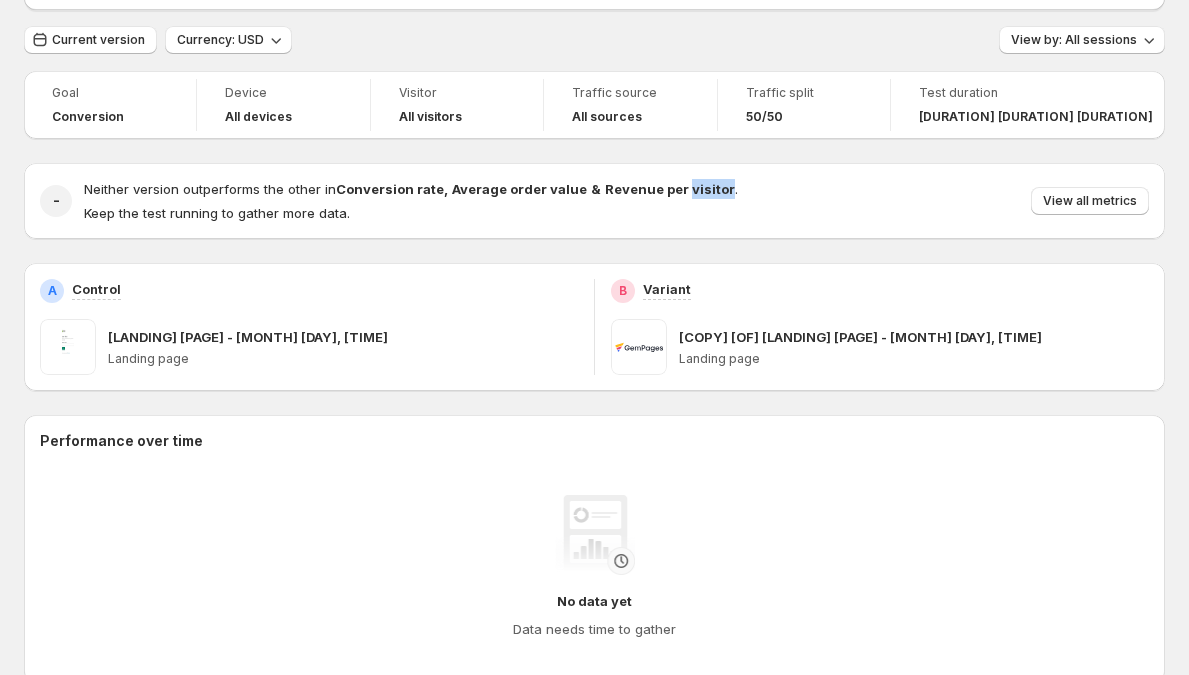 click on "Revenue per visitor" at bounding box center [670, 189] 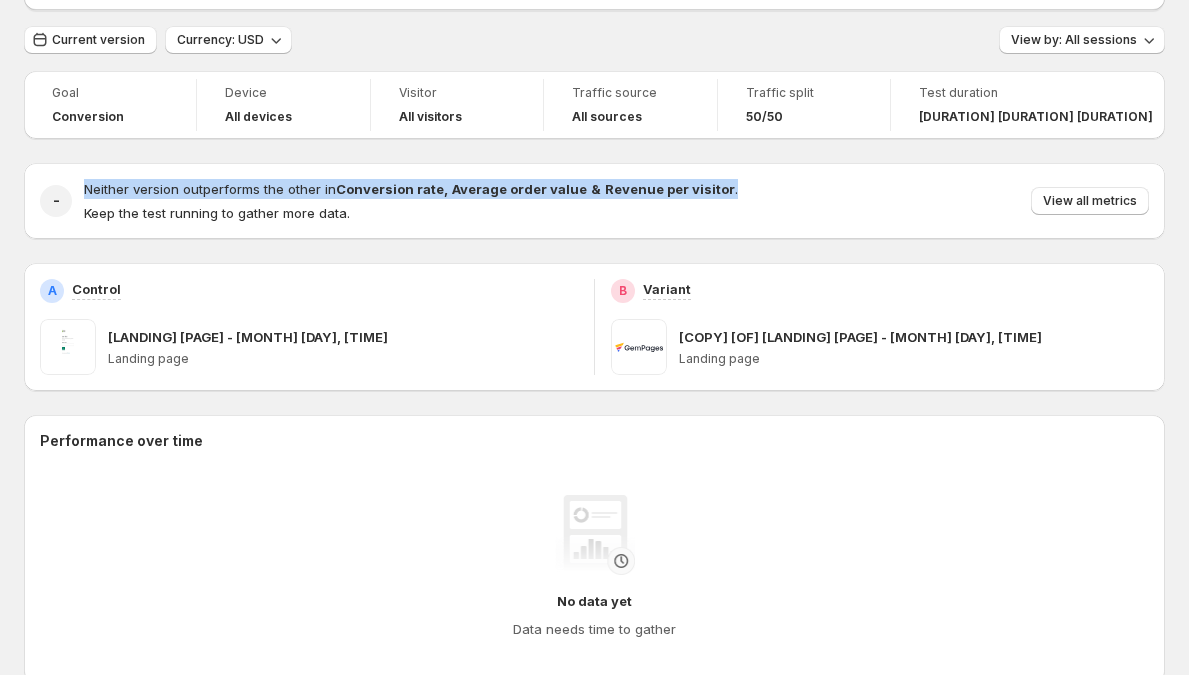 click on "Keep the test running to gather more data." at bounding box center (411, 213) 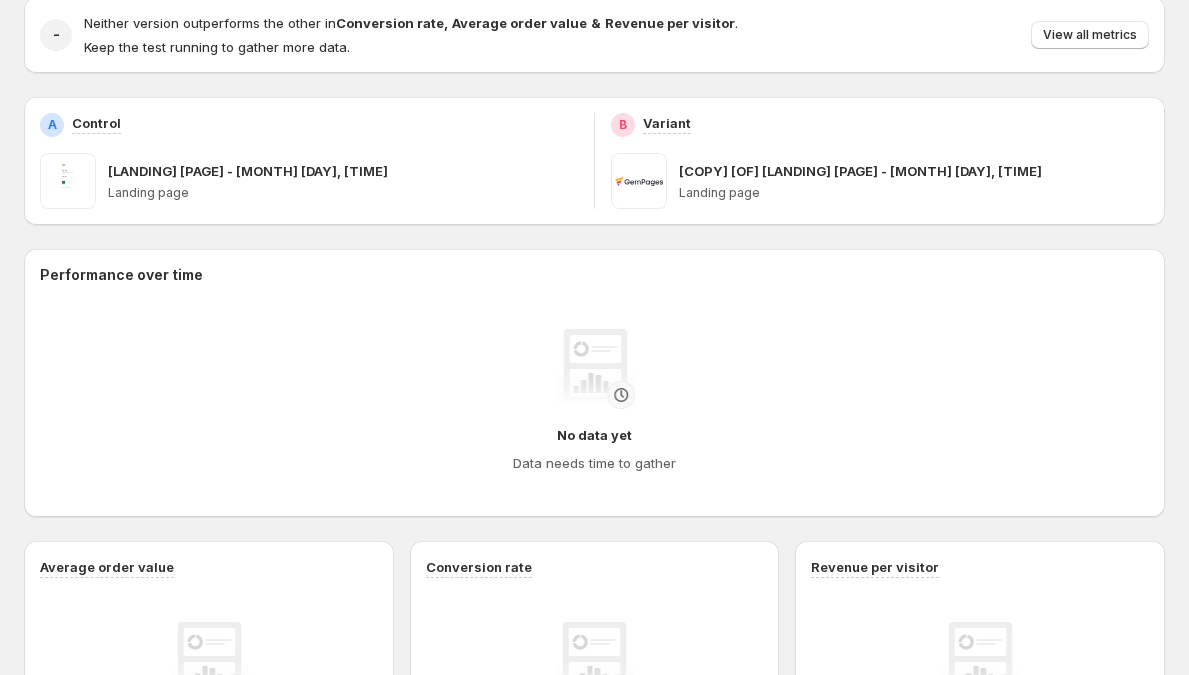 scroll, scrollTop: 0, scrollLeft: 0, axis: both 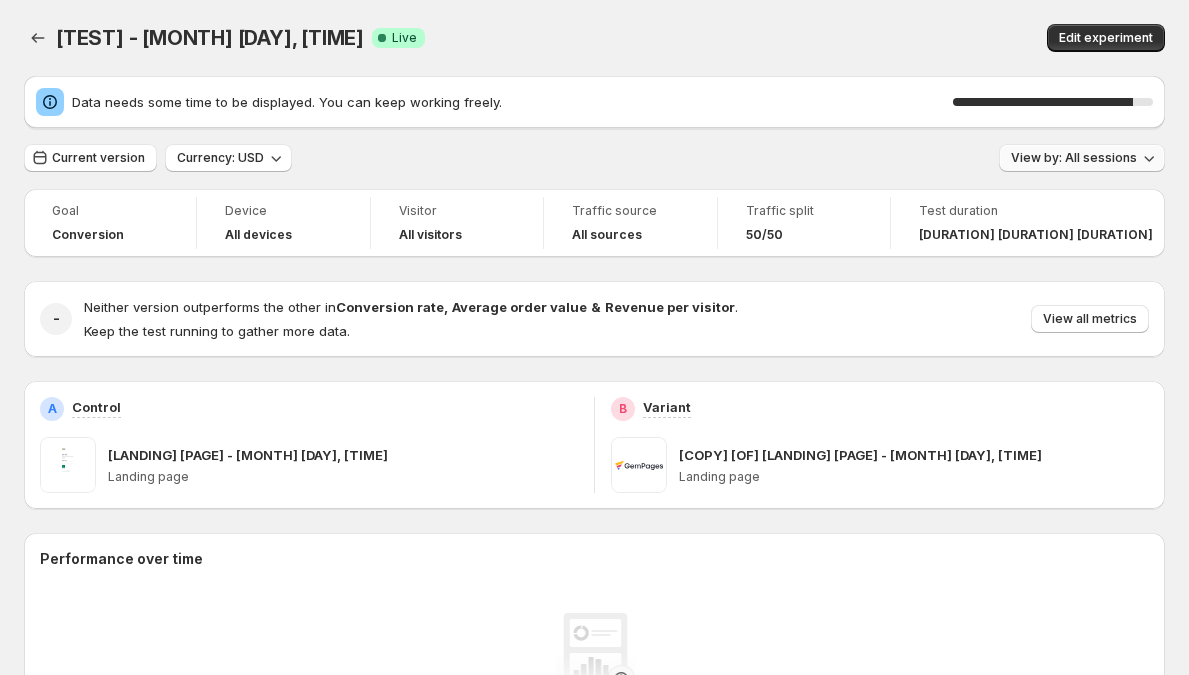click on "View by: All sessions" at bounding box center [1074, 158] 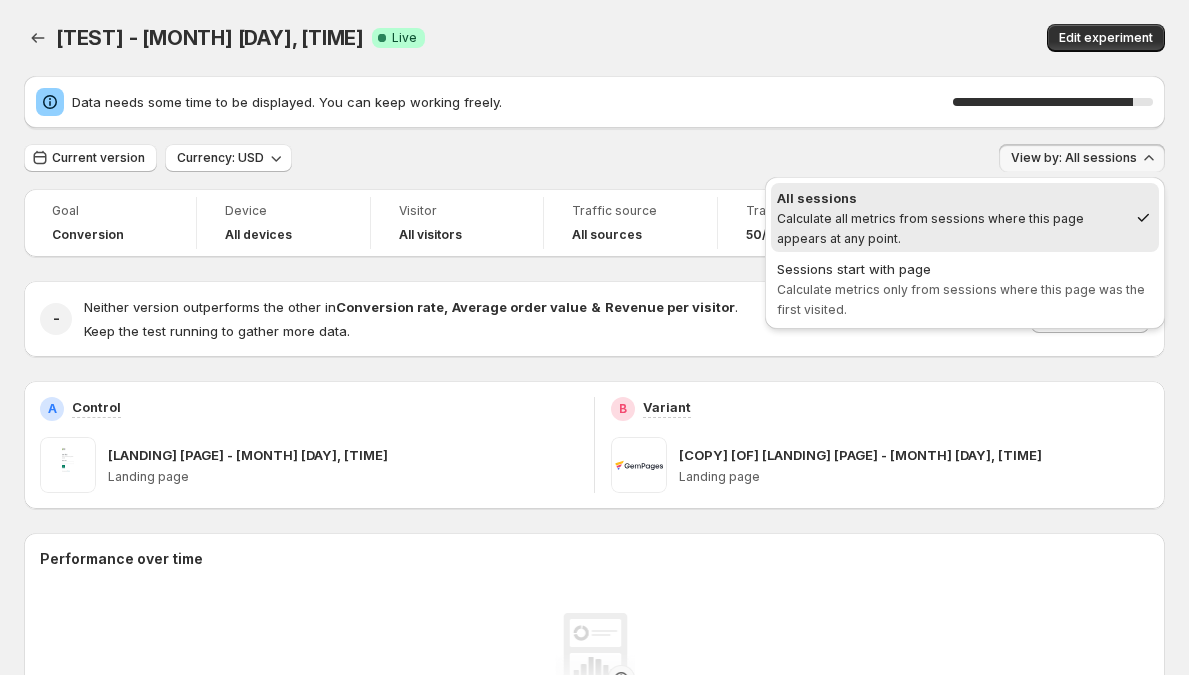 click on "[TEST] - [MONTH] [DAY], [TIME] [SUCCESS] [COMPLETE] [LIVE]" at bounding box center (390, 38) 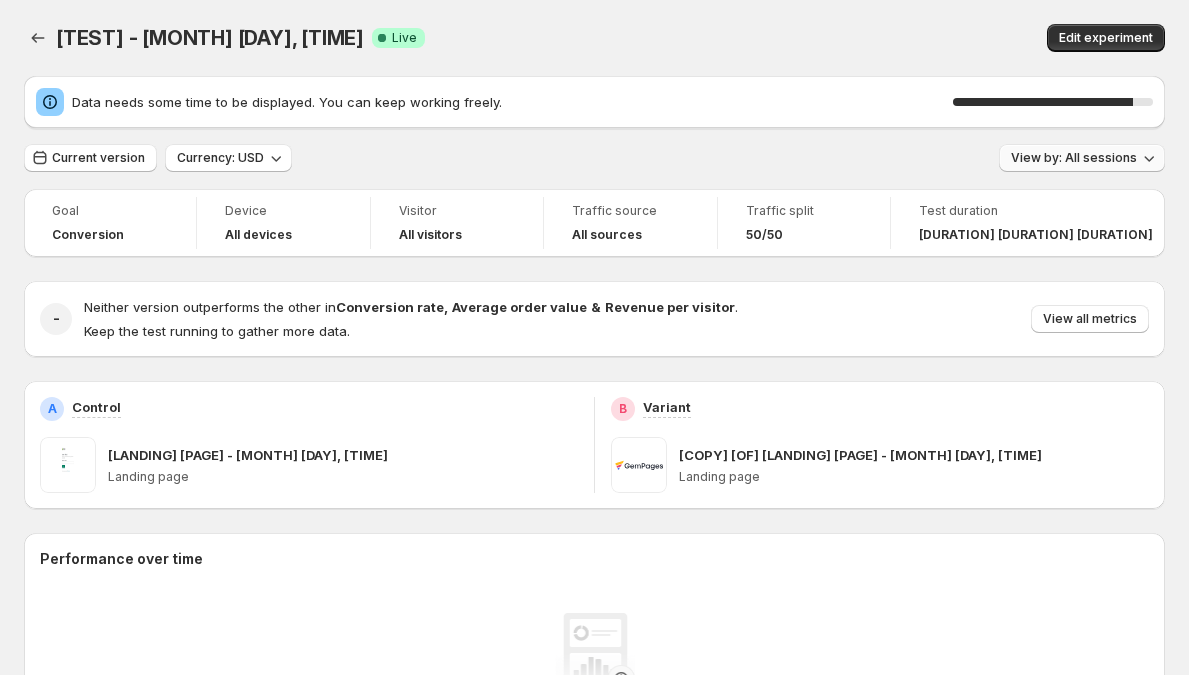click on "View by: All sessions" at bounding box center (1074, 158) 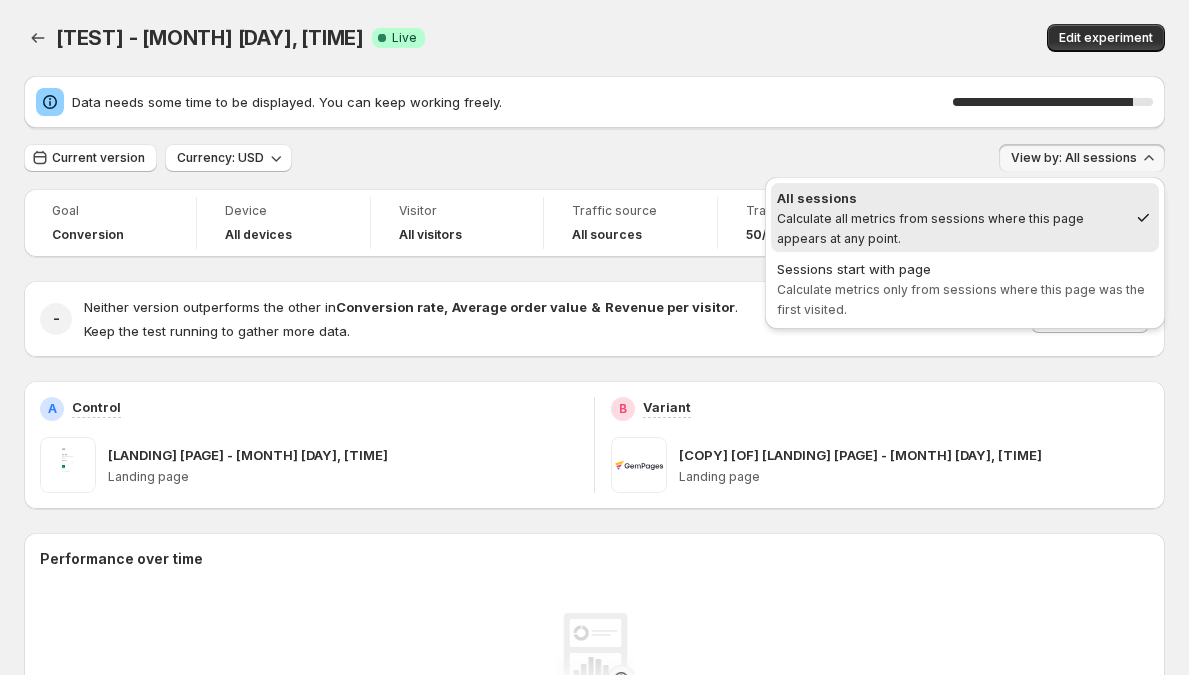 click on "View by: All sessions" at bounding box center (1074, 158) 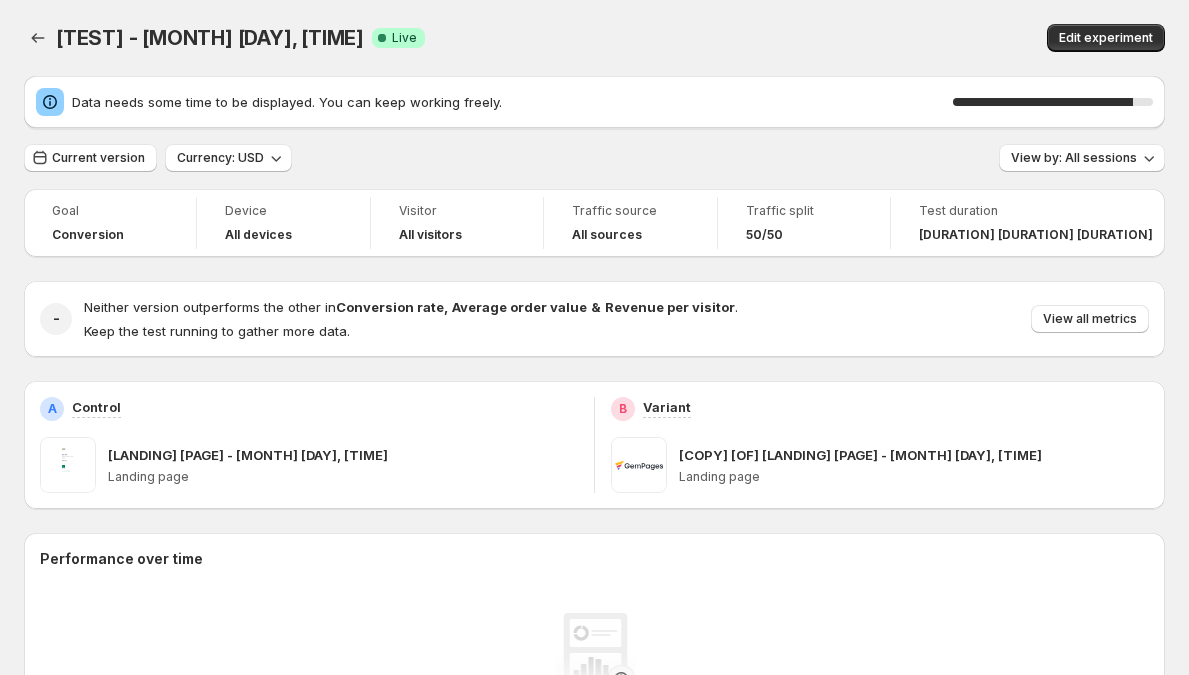 click on "View by: All sessions" at bounding box center [1082, 158] 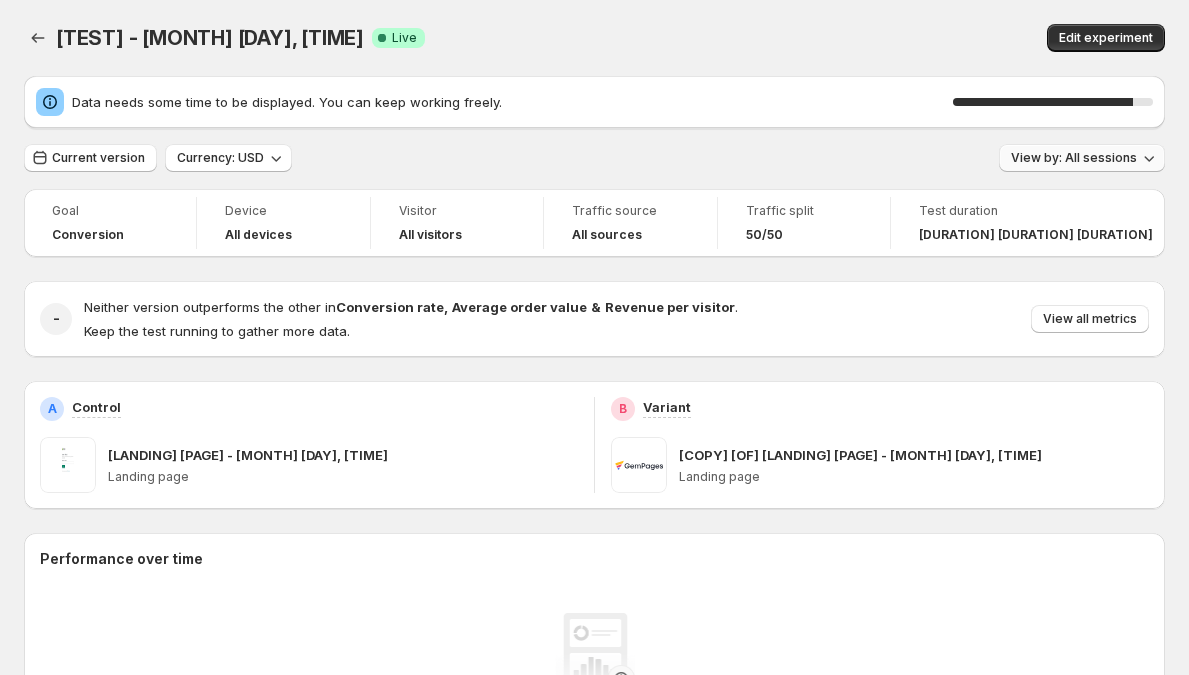 click on "View by: All sessions" at bounding box center [1074, 158] 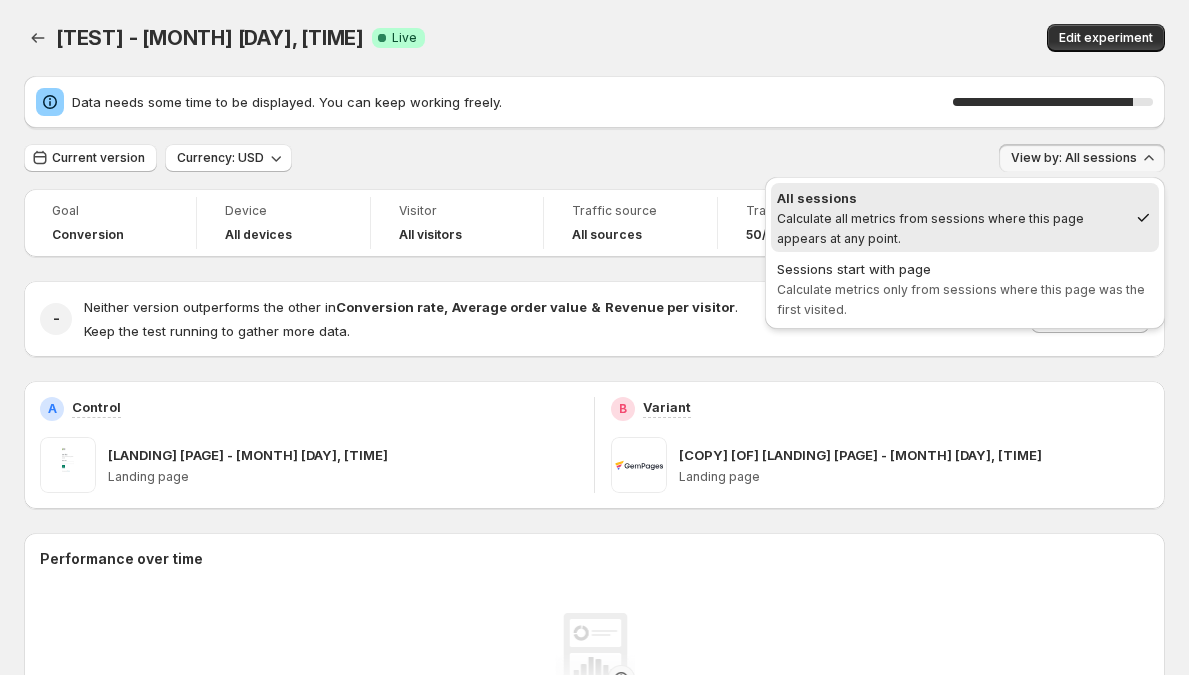 click on "All sessions" at bounding box center (952, 198) 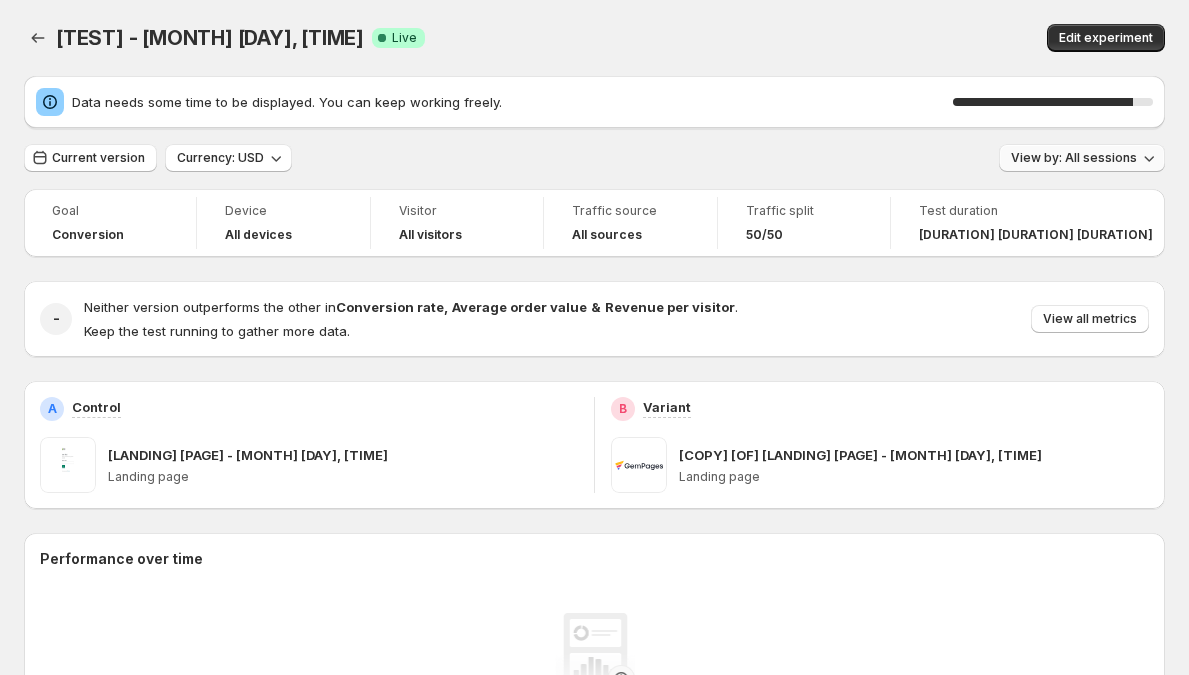 click on "View by: All sessions" at bounding box center (1082, 158) 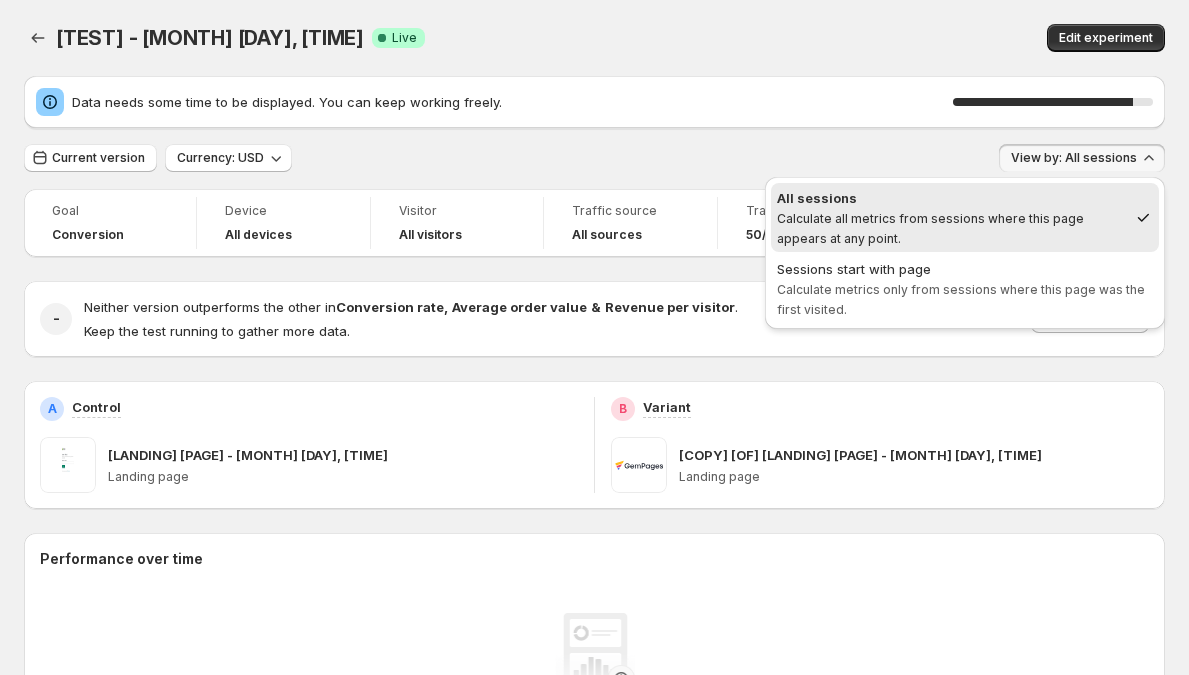 click on "Calculate all metrics from sessions where this page appears at any point." at bounding box center [930, 228] 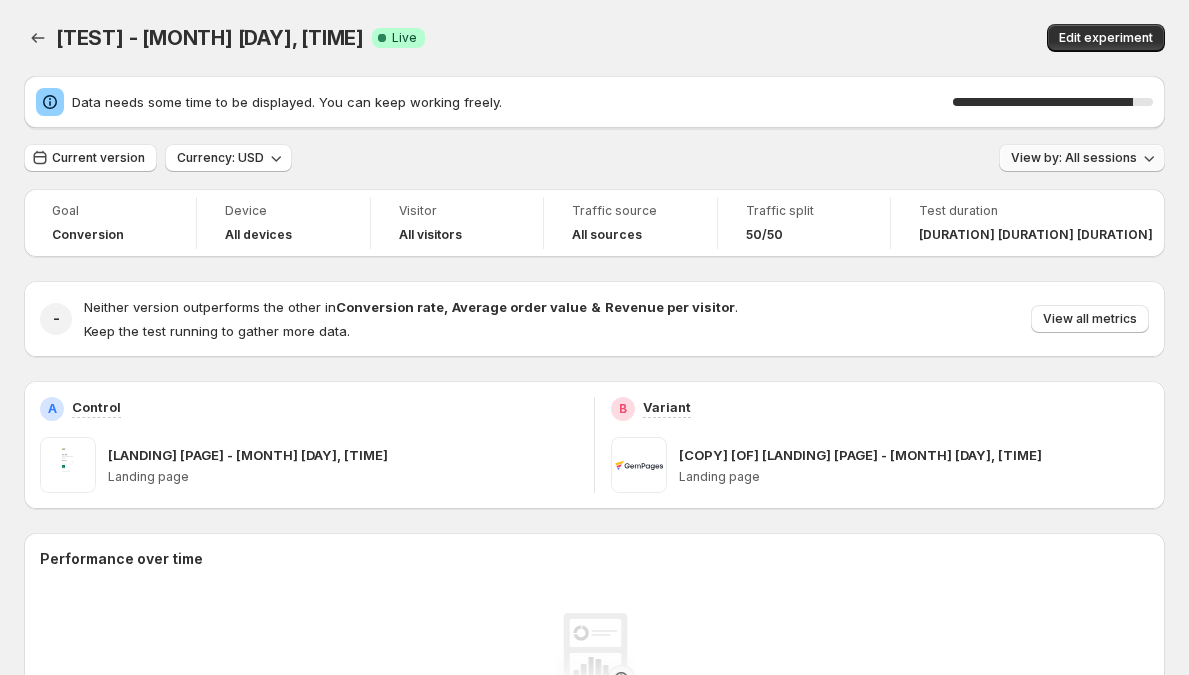 click on "View by: All sessions" at bounding box center [1074, 158] 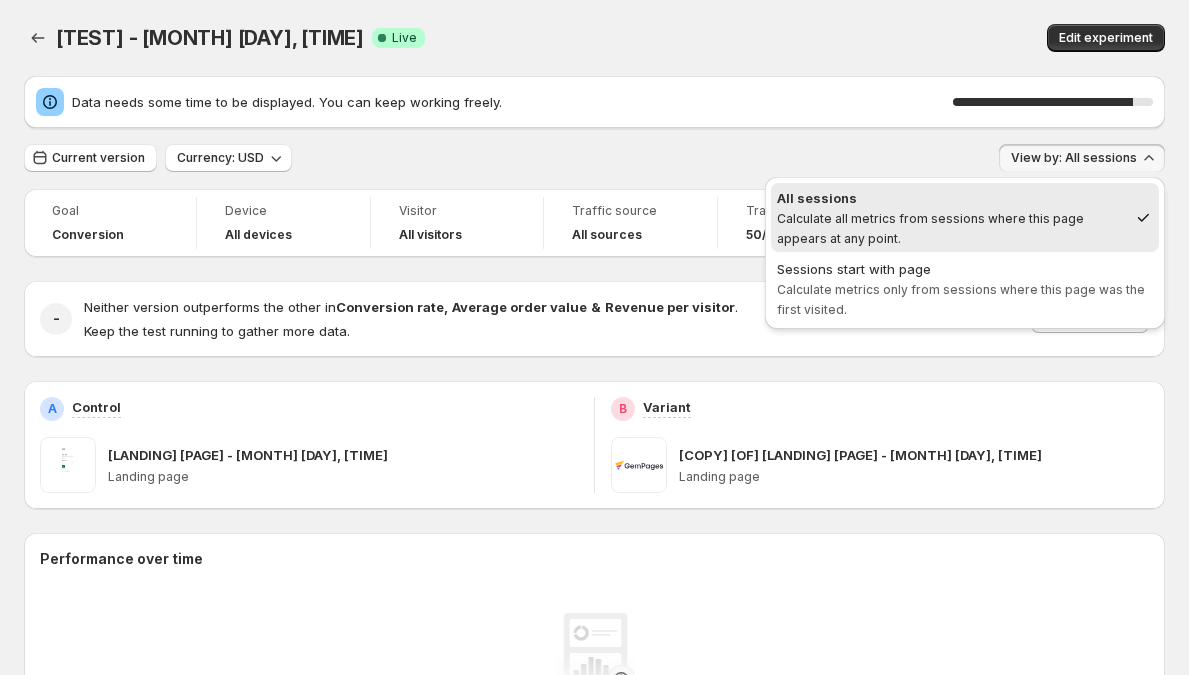 click on "Current version Currency: USD View by: All sessions" at bounding box center [594, 158] 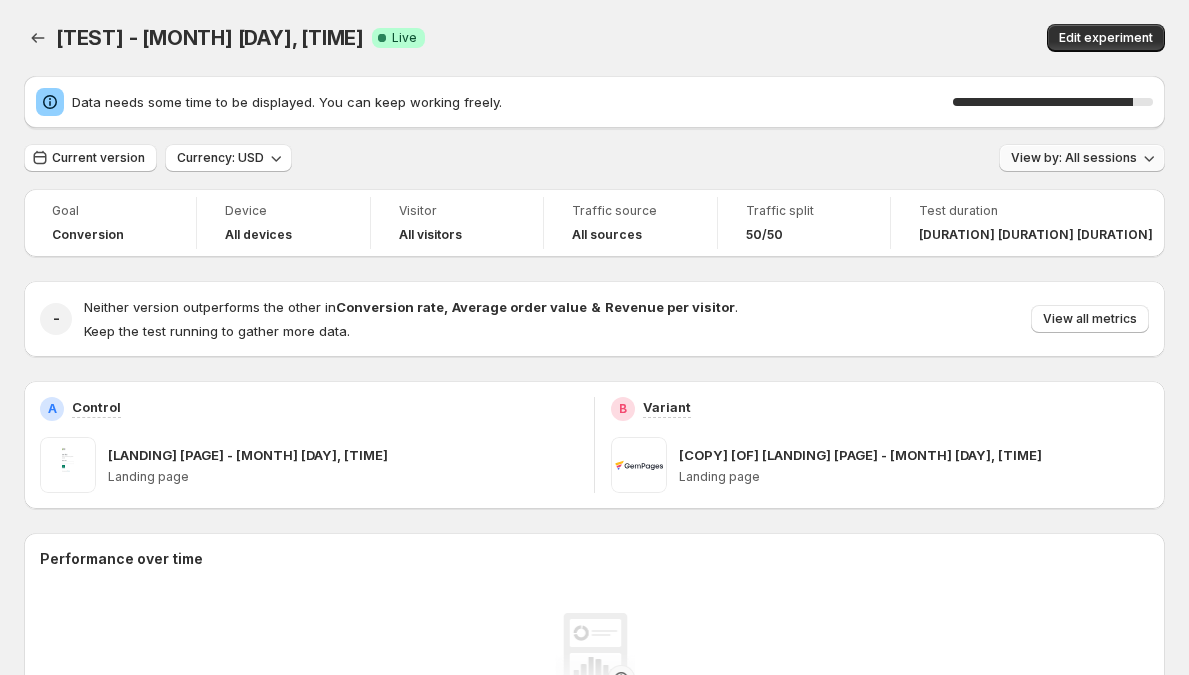 click on "View by: All sessions" at bounding box center [1074, 158] 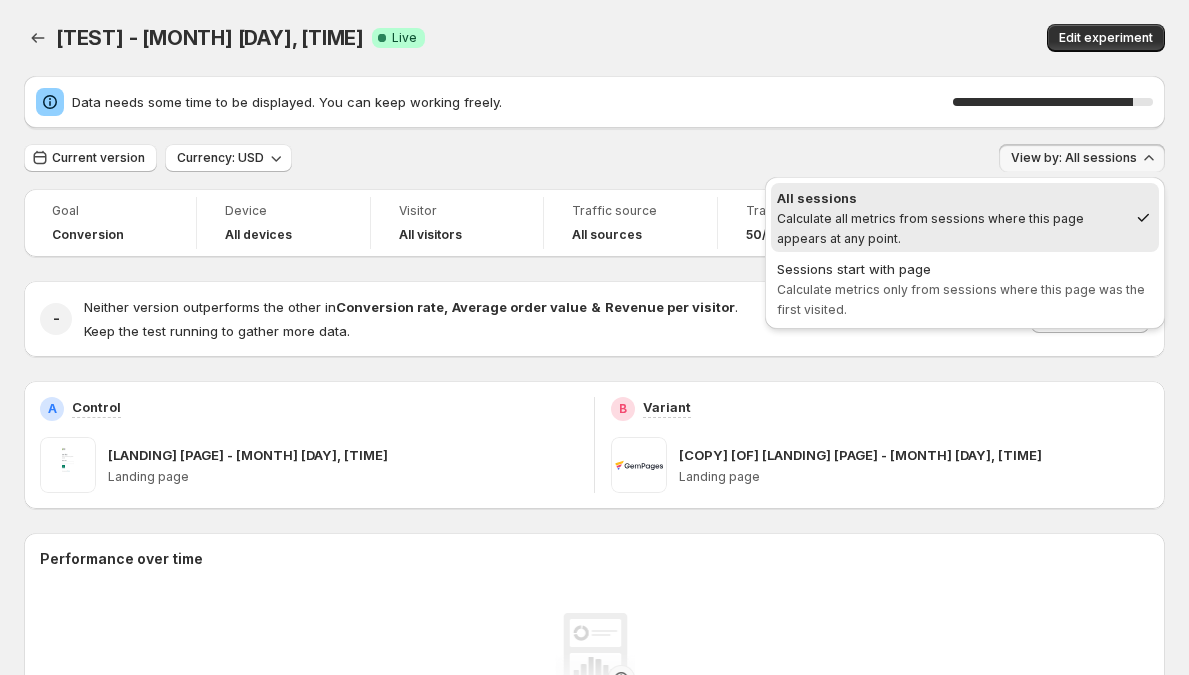 click on "Data needs some time to be displayed. You can keep working freely." at bounding box center (512, 102) 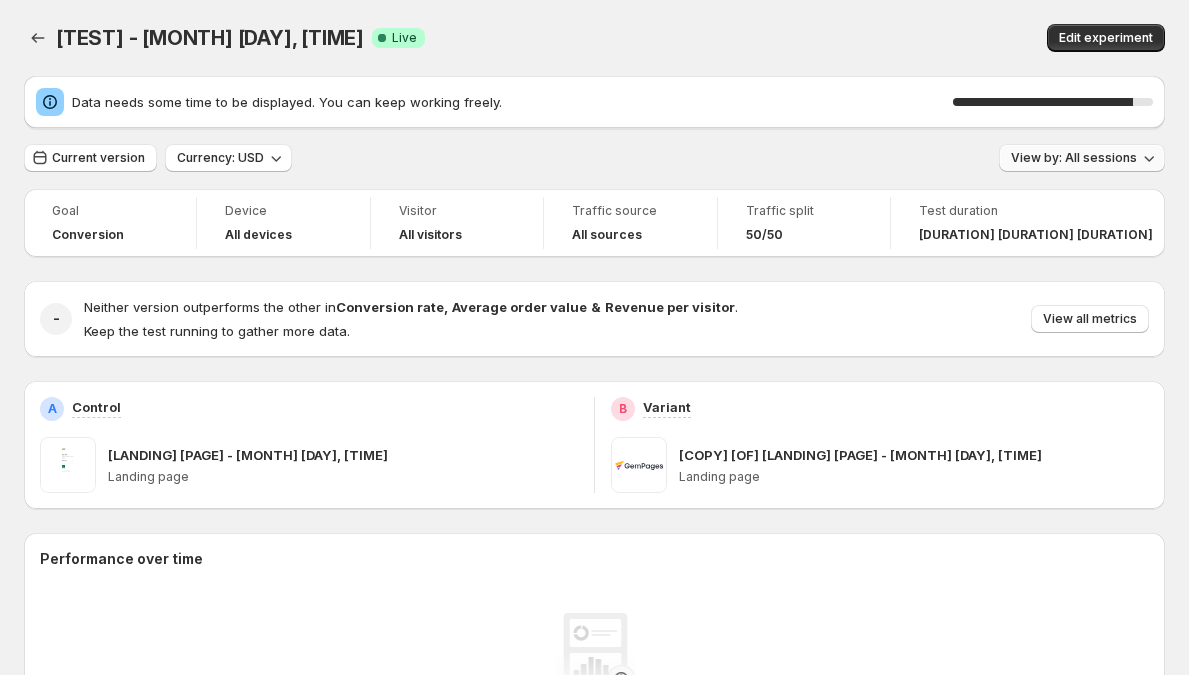 click on "View by: All sessions" at bounding box center (1074, 158) 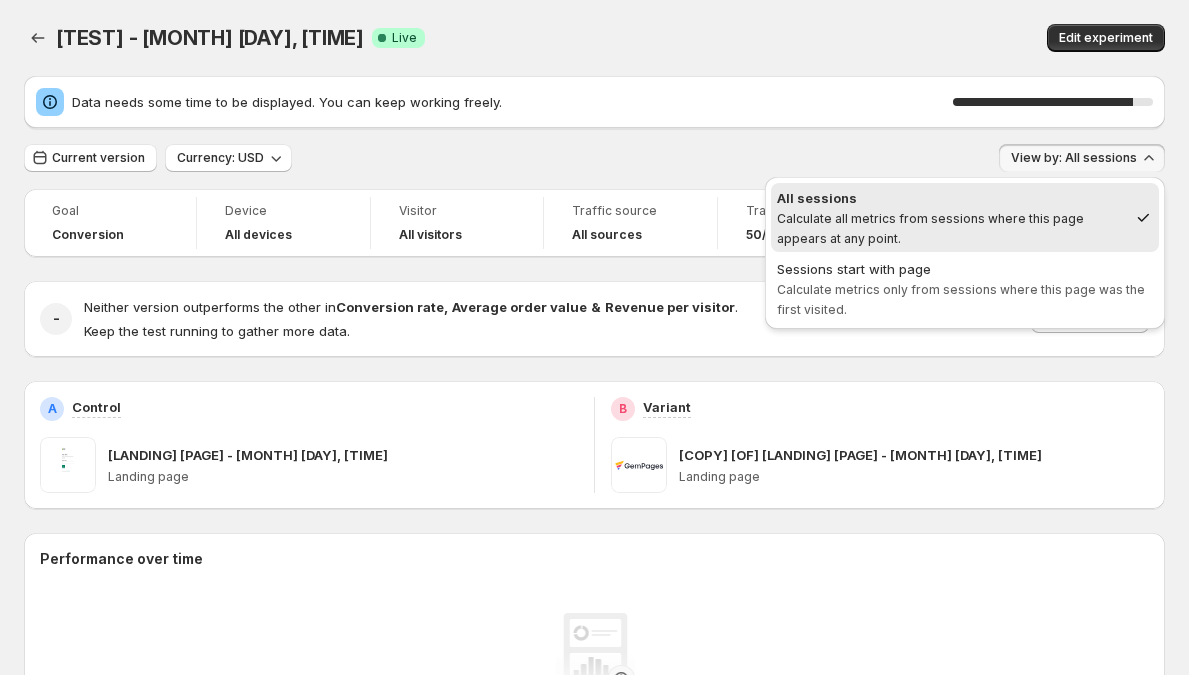 click on "View by: All sessions" at bounding box center (1074, 158) 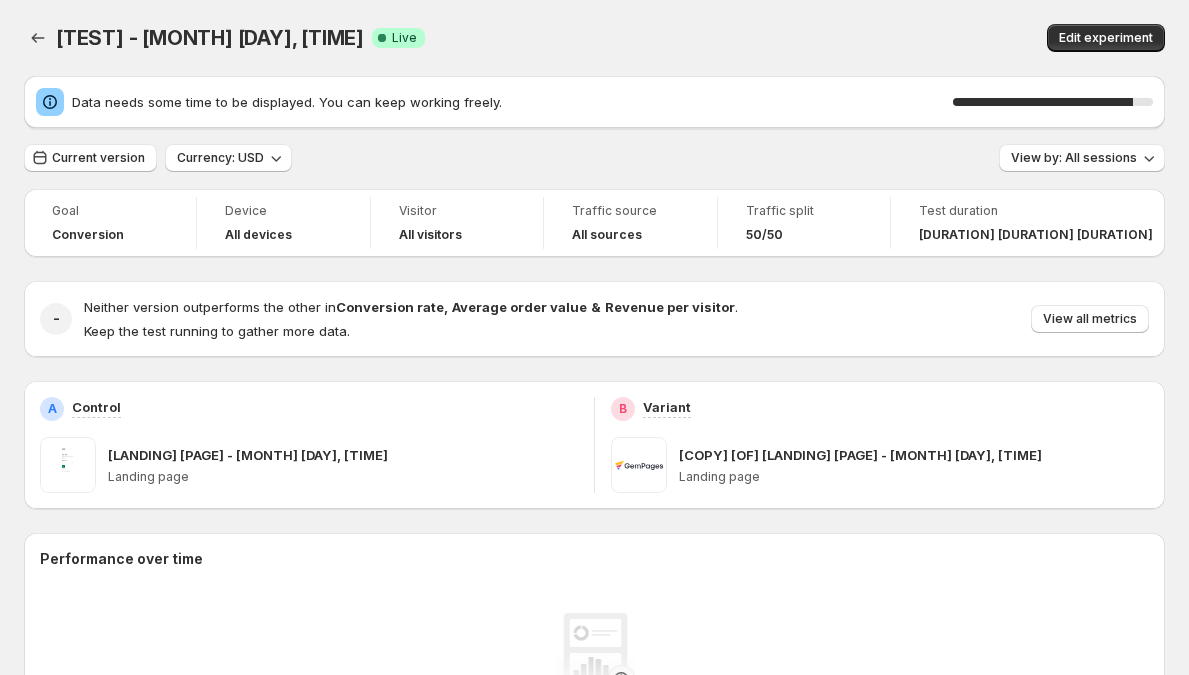 click on "Test duration" at bounding box center (1036, 211) 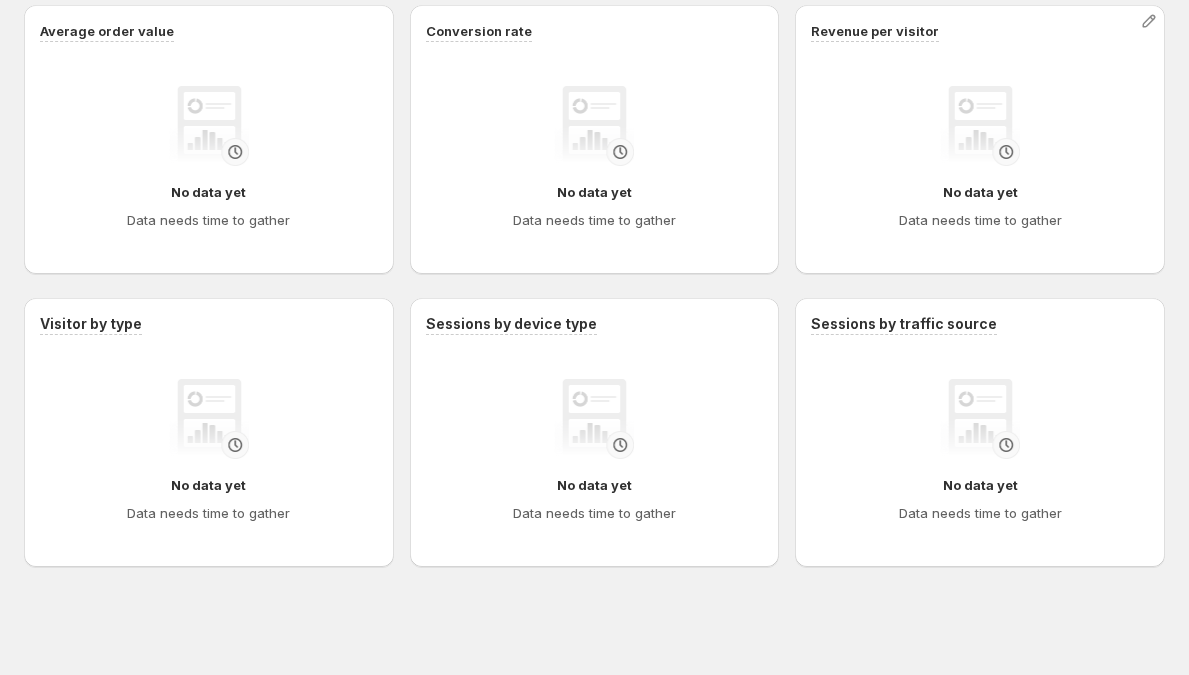 scroll, scrollTop: 819, scrollLeft: 0, axis: vertical 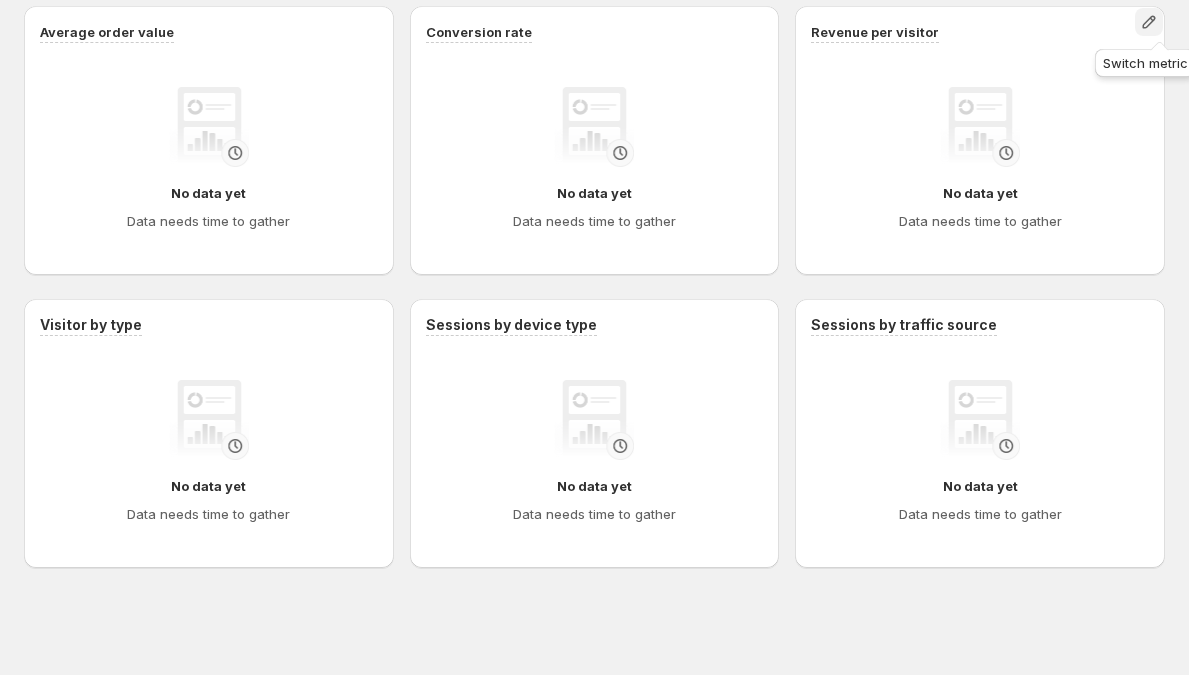 click 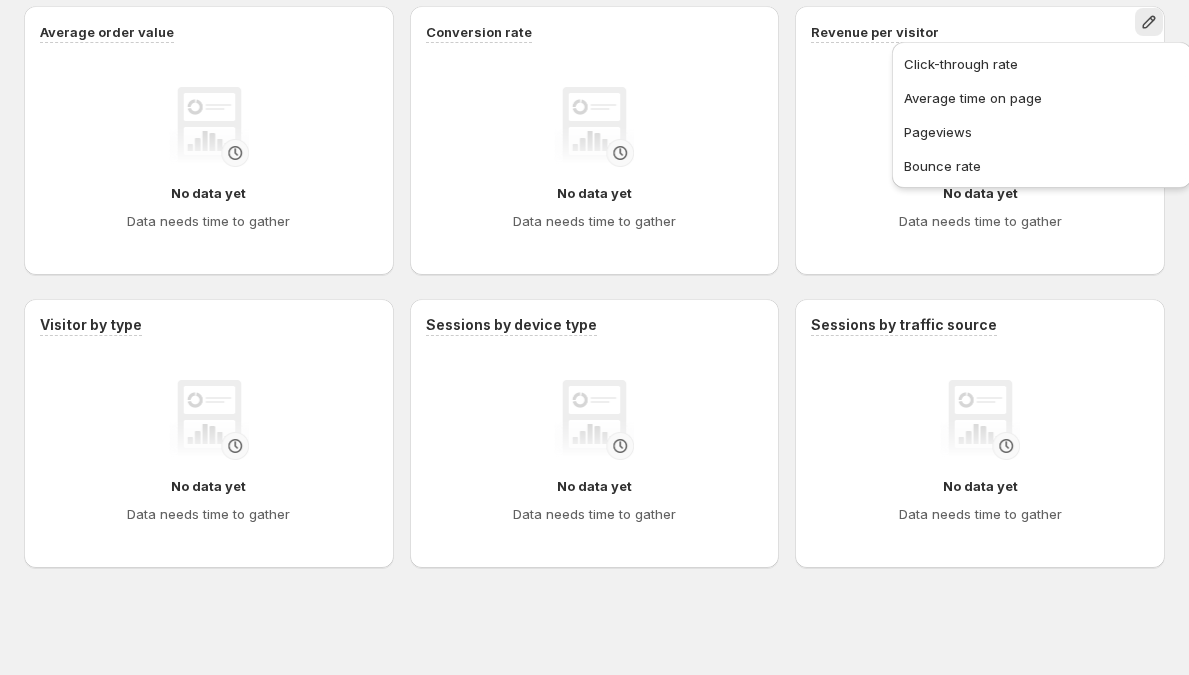 click 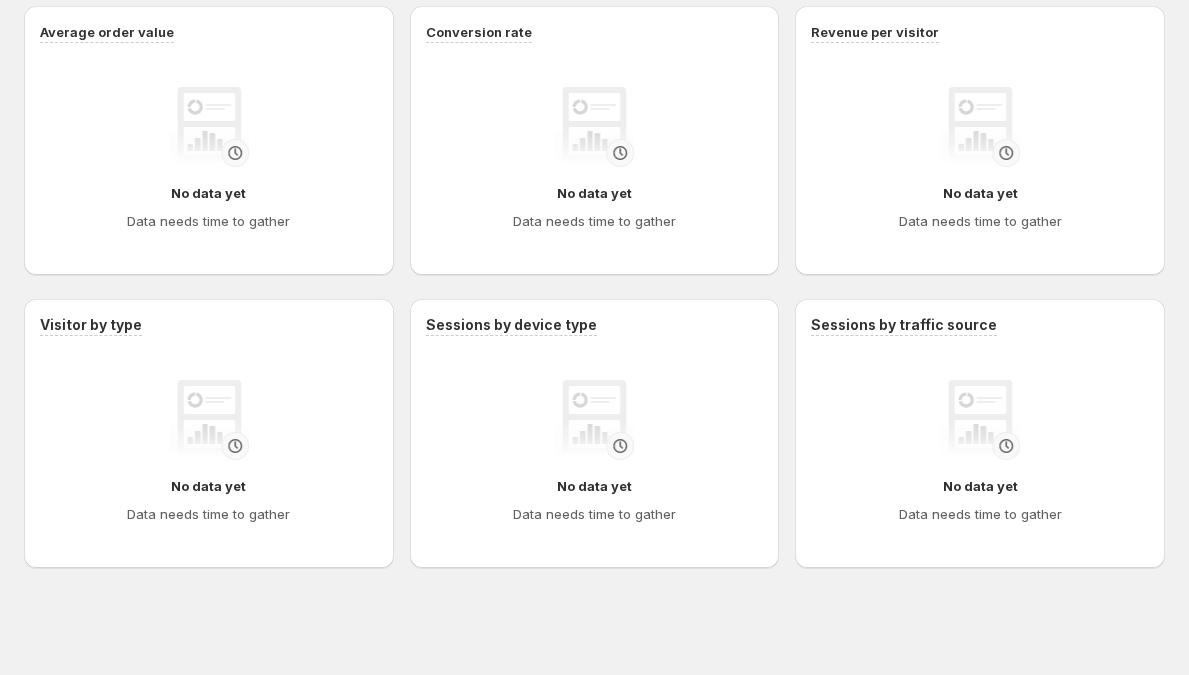 click on "Sessions by traffic source No data yet Data needs time to gather" at bounding box center (980, 433) 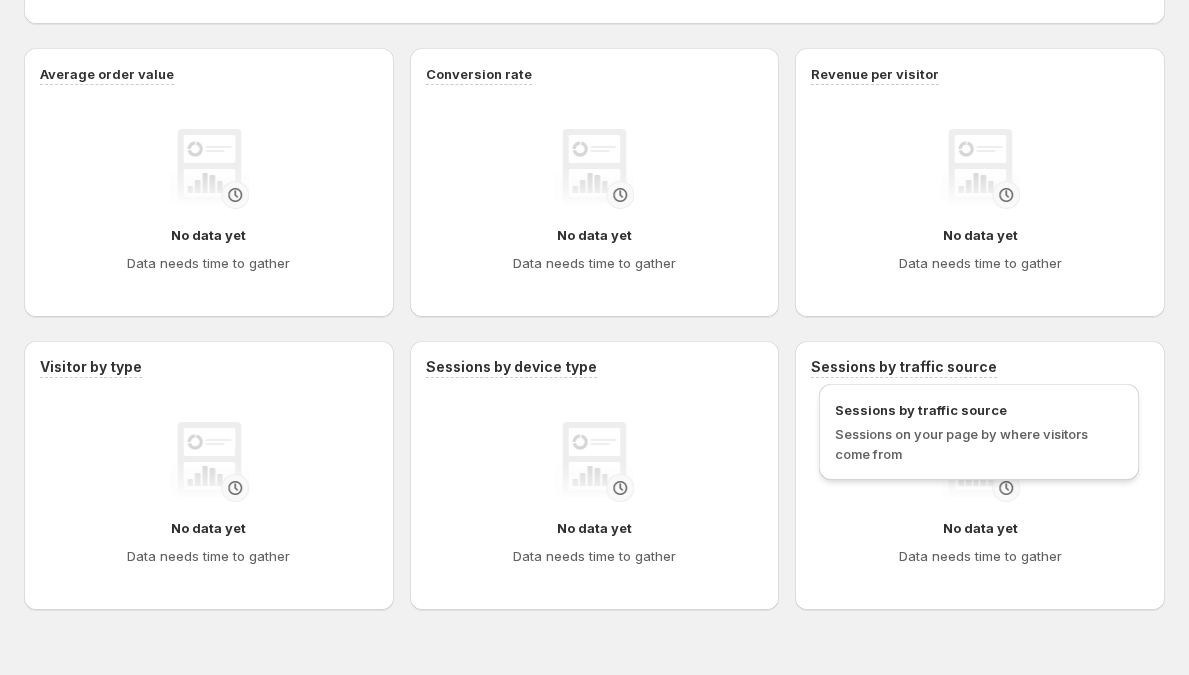 scroll, scrollTop: 650, scrollLeft: 0, axis: vertical 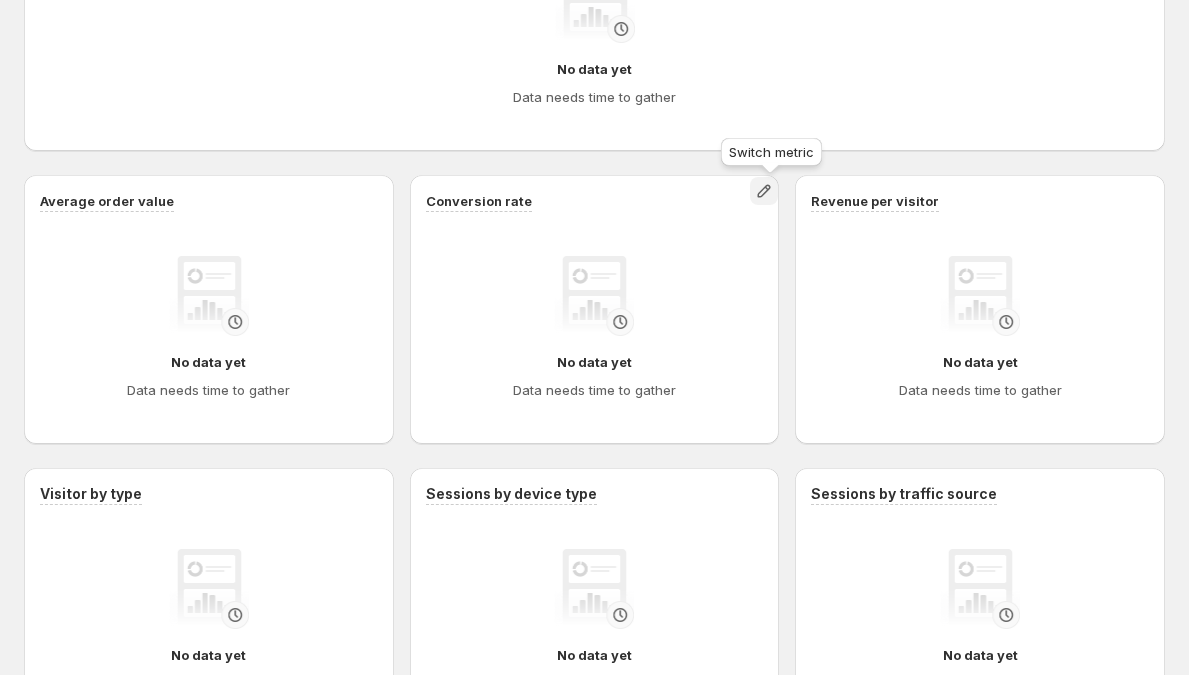 click 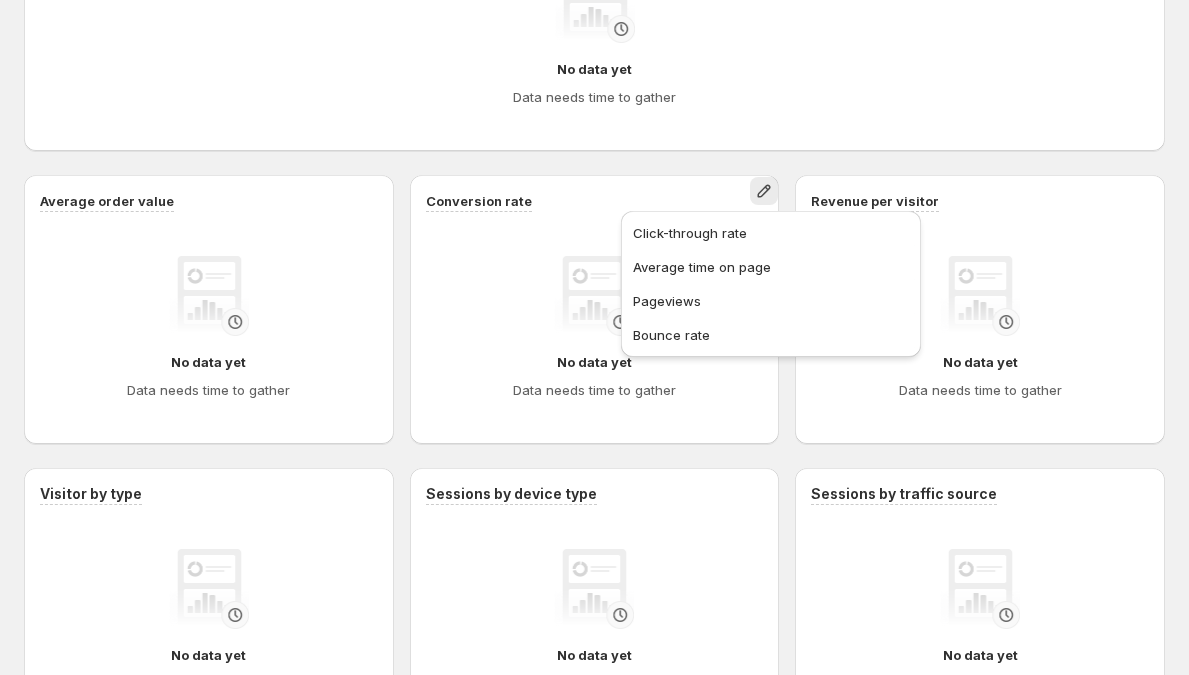click on "No data yet Data needs time to gather" at bounding box center [595, 328] 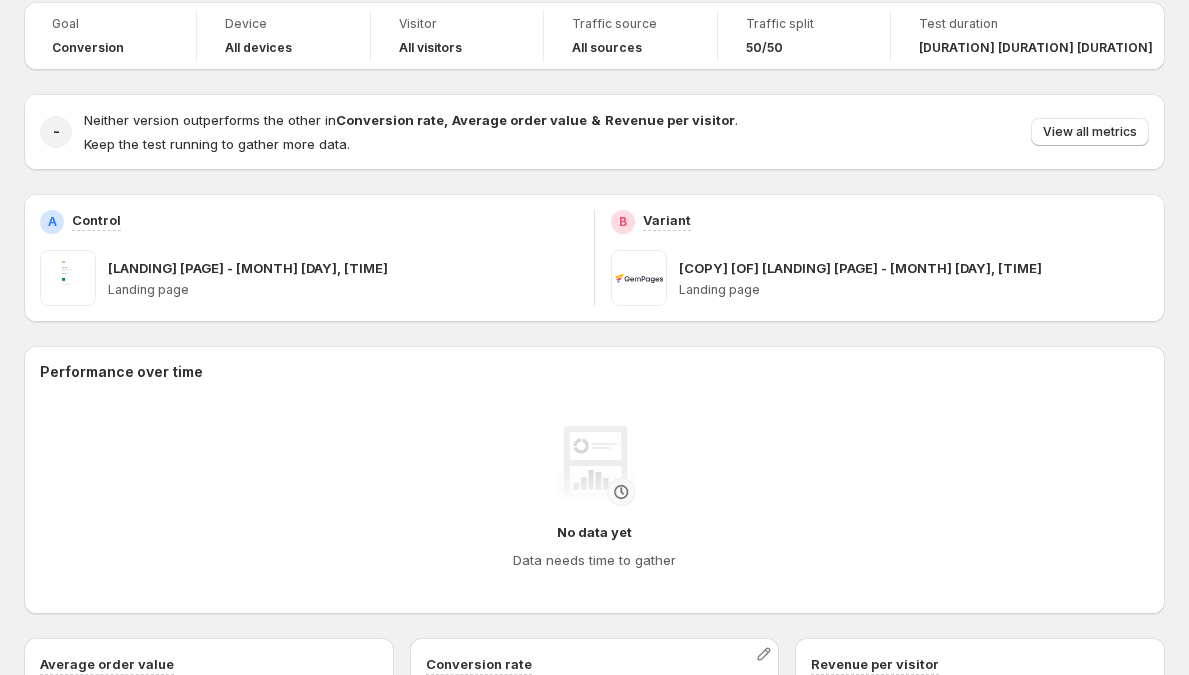 scroll, scrollTop: 0, scrollLeft: 0, axis: both 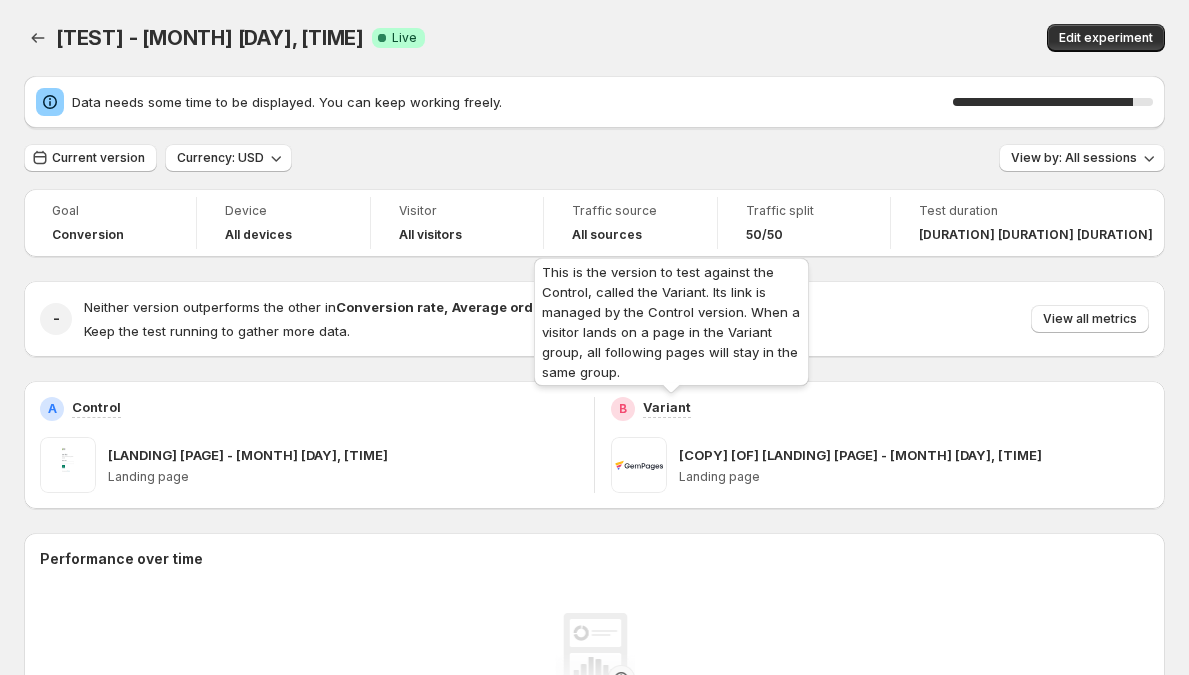 click on "Variant" at bounding box center [667, 407] 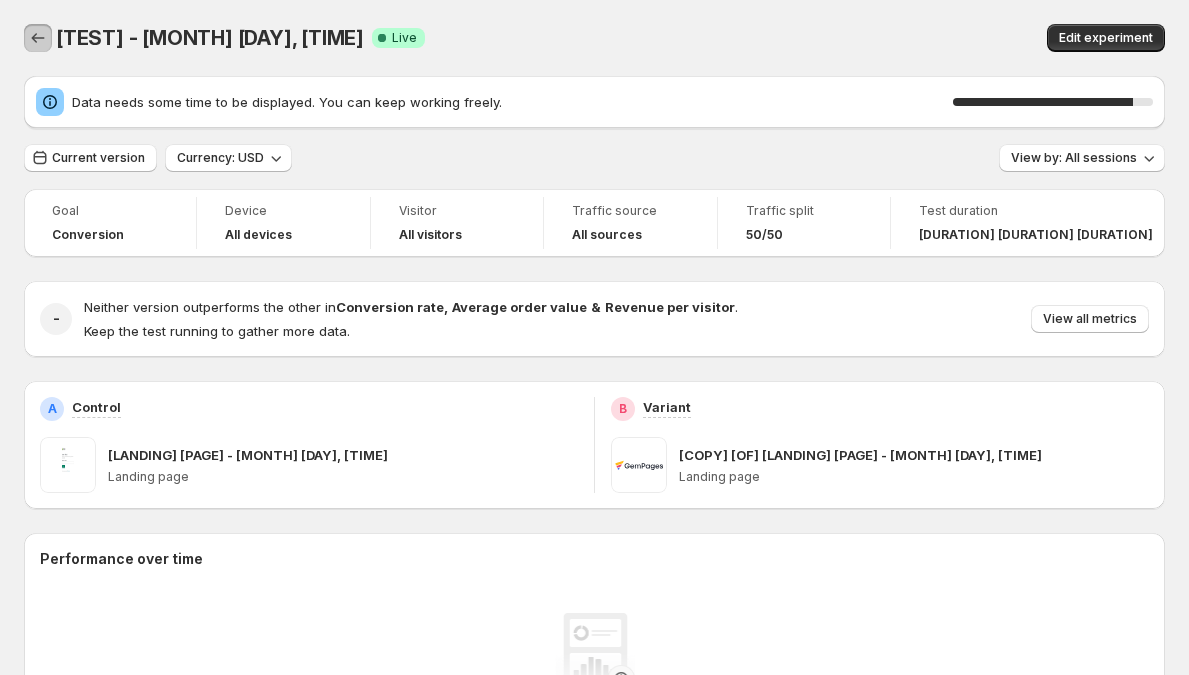 click 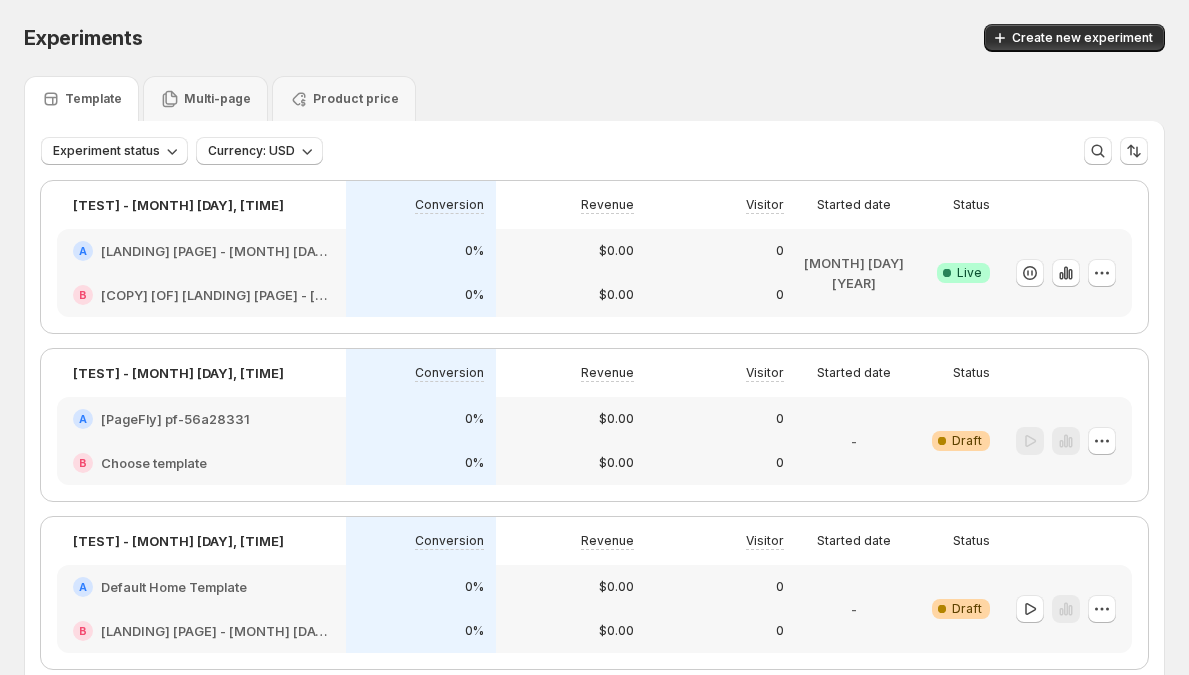click on "0%" at bounding box center (474, 419) 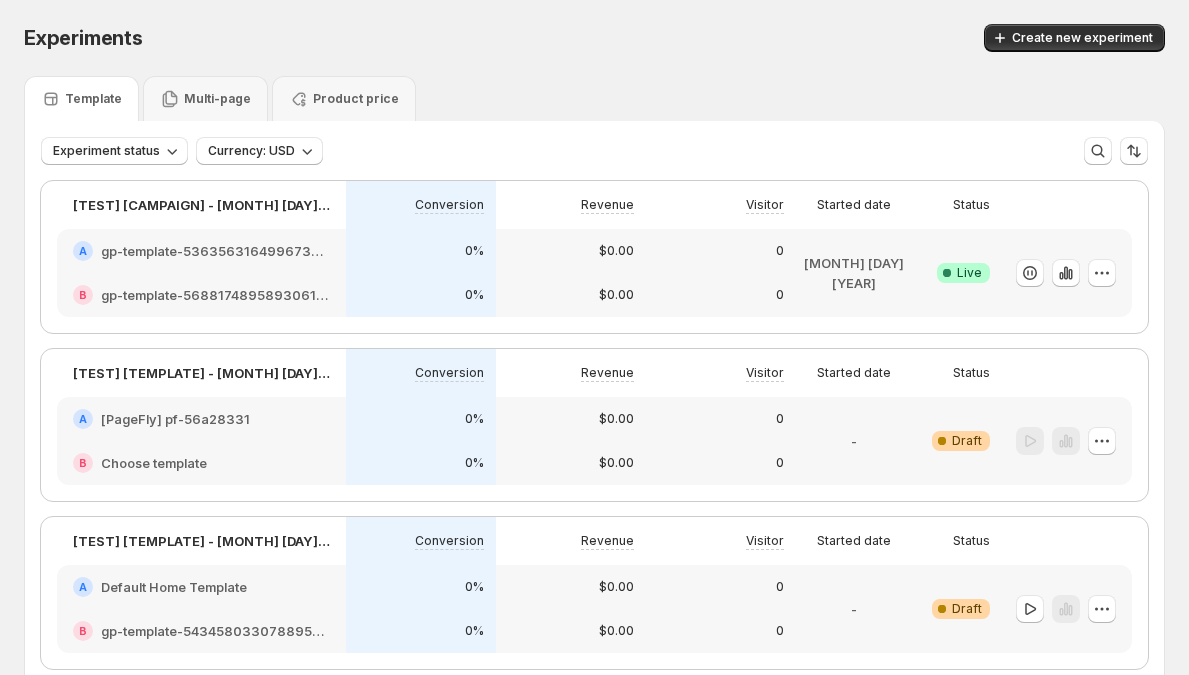 scroll, scrollTop: 4, scrollLeft: 0, axis: vertical 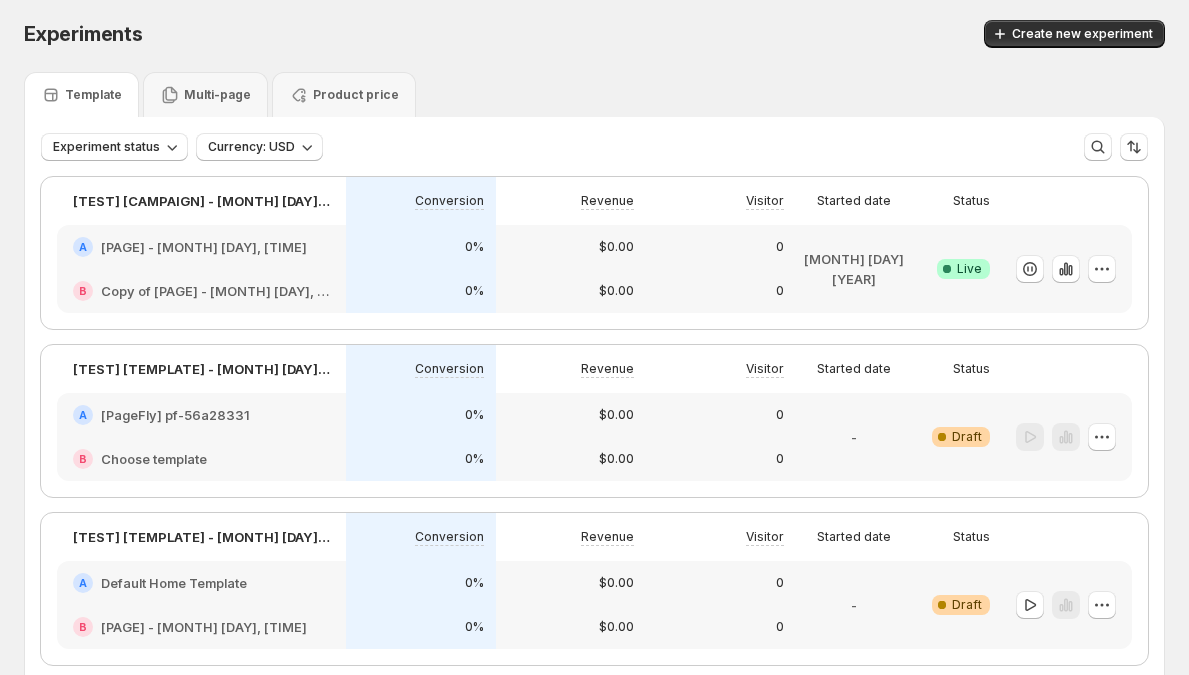 click on "Multi-page" at bounding box center (205, 94) 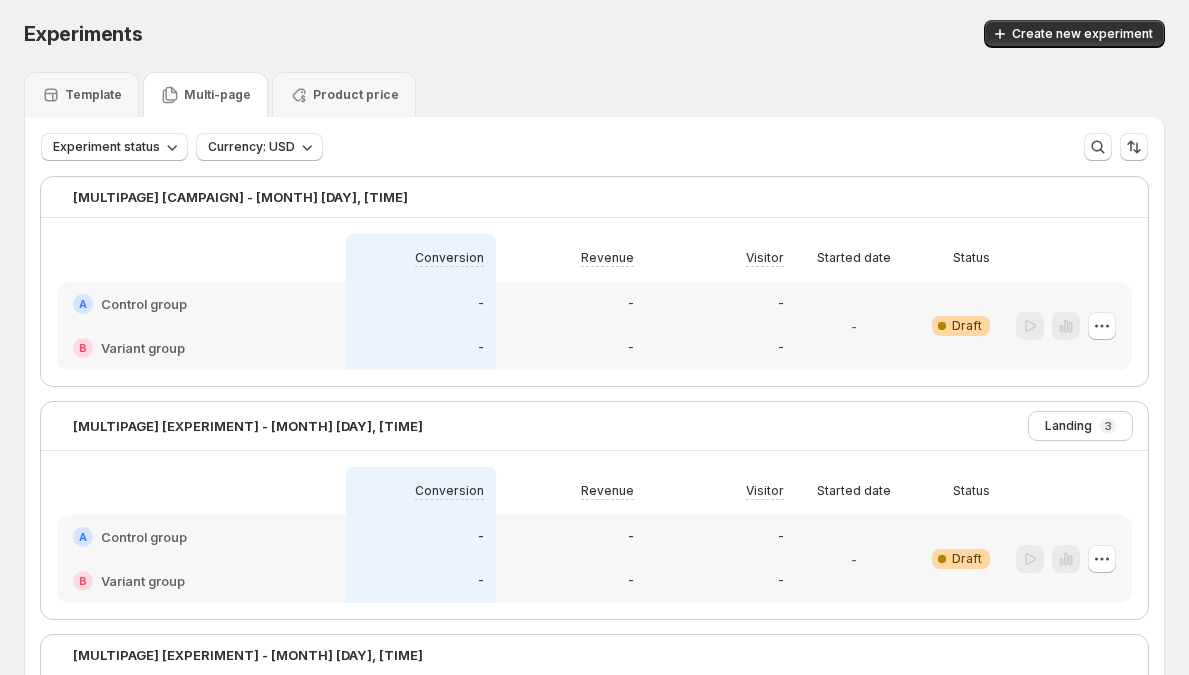 click on "Experiments. This page is ready Experiments Create new experiment Template Multi-page Product price Experiment status Currency: USD More views More views Create new view Multipage campaign  - Jun 17, 10:58:38 Conversion Revenue Visitor Started date Status A Control group B Variant group - - - - - - - Warning Complete Draft Multipage experiment - Jul 14, 11:53:32 Landing 3 Conversion Revenue Visitor Started date Status A Control group B Variant group - - - - - - - Warning Complete Draft Multipage experiment - Jul 21, 09:46:40 Conversion Revenue Visitor Started date Status A Control group B Variant group - - - - - - - Warning Complete Draft" at bounding box center (594, 482) 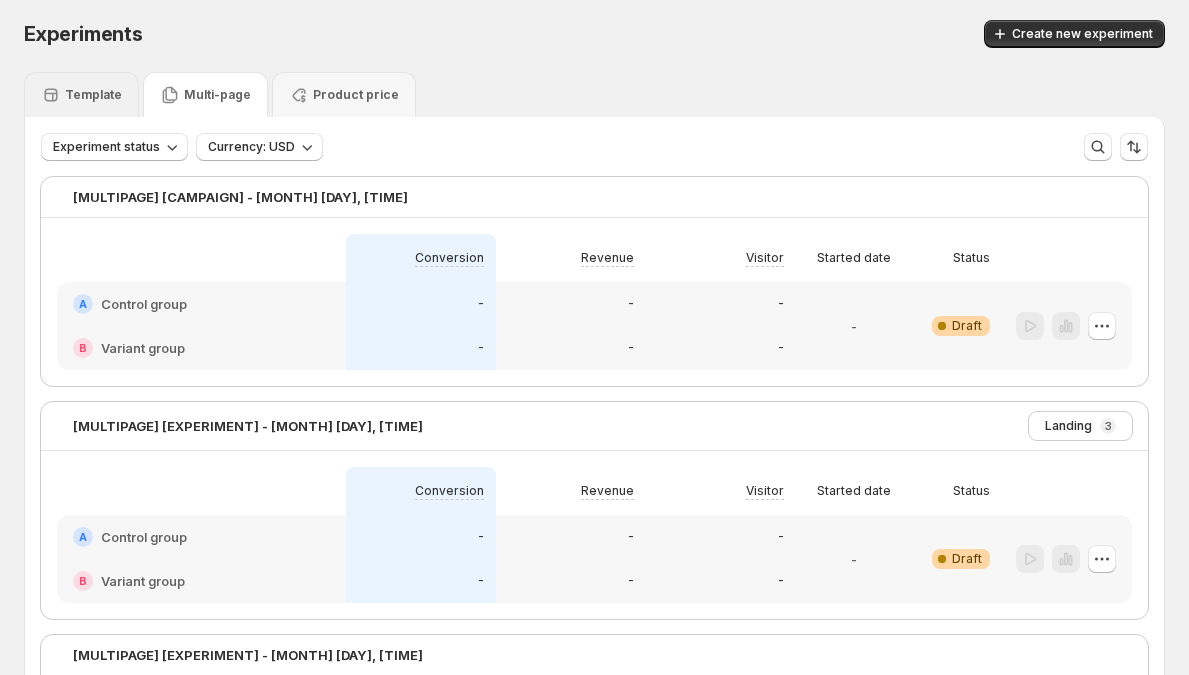 click on "Template" at bounding box center [93, 95] 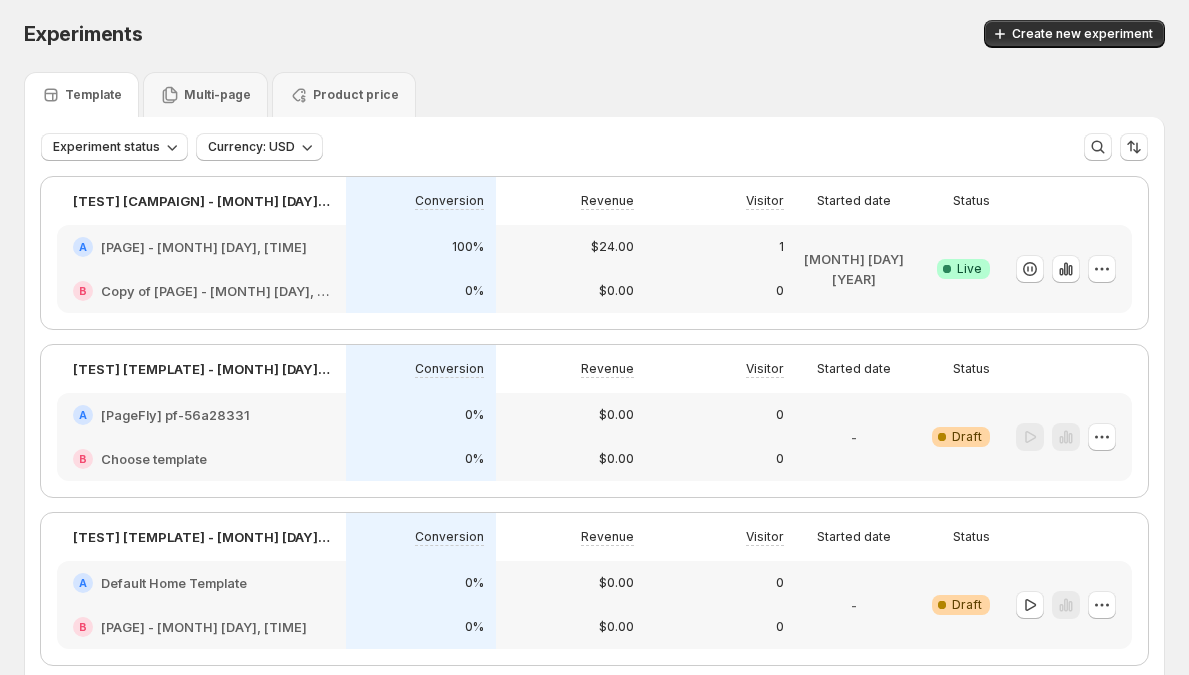 click on "0" at bounding box center [721, 415] 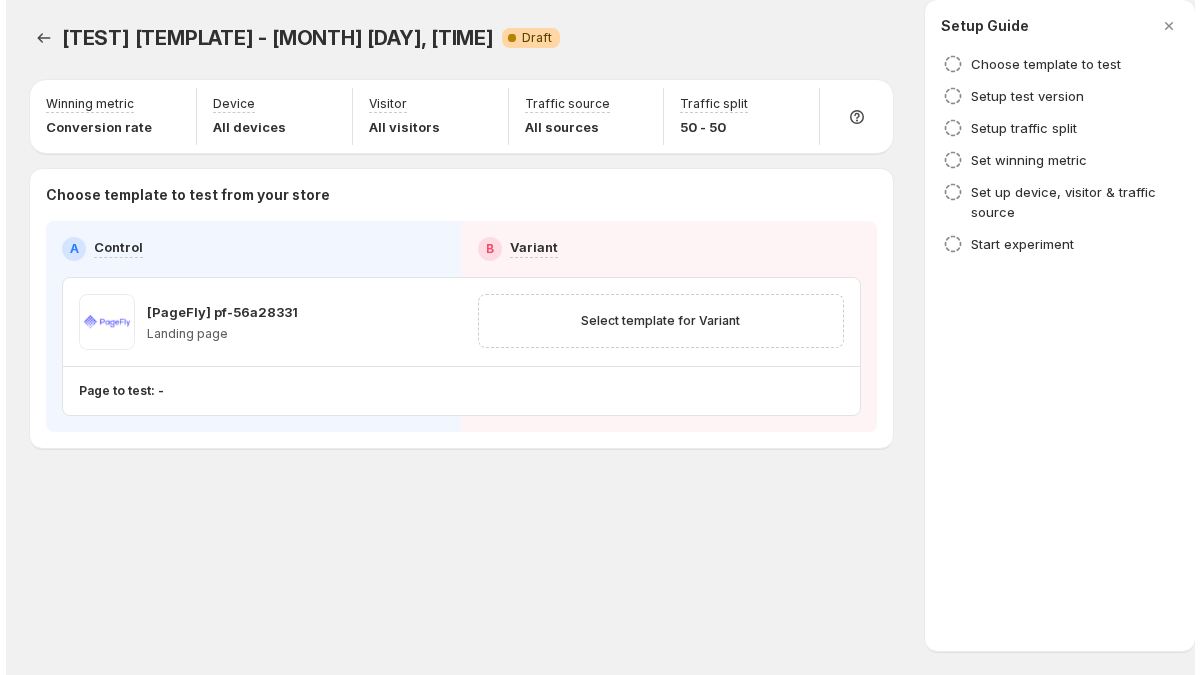 scroll, scrollTop: 0, scrollLeft: 0, axis: both 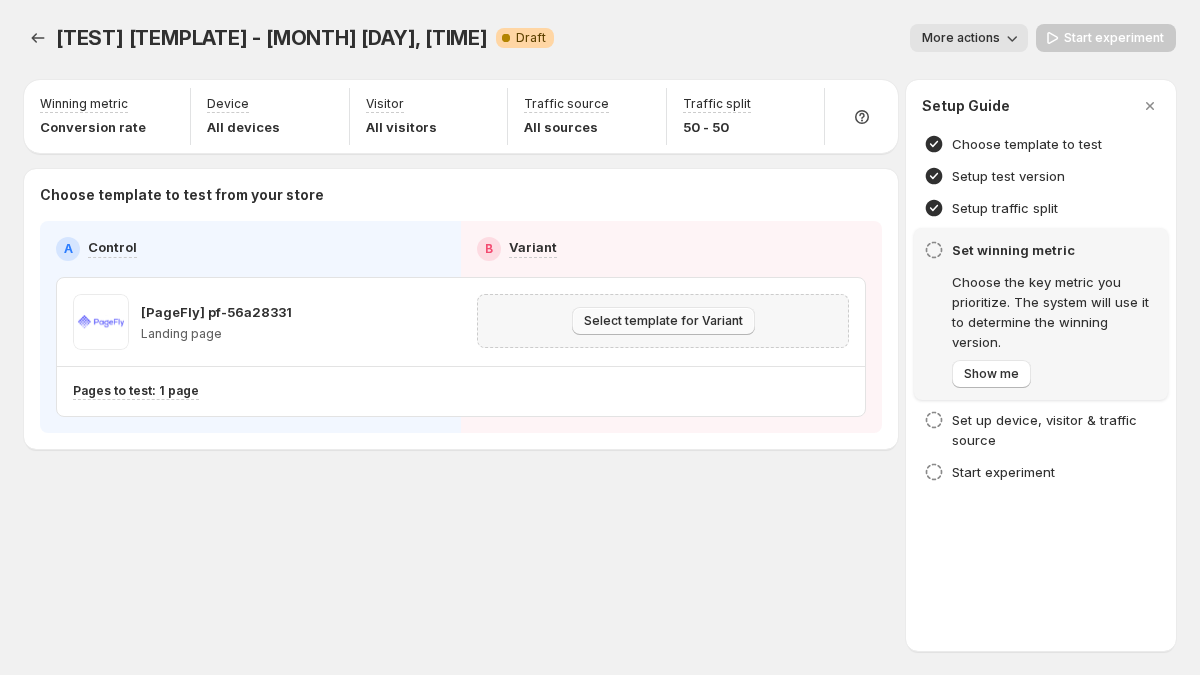 click on "Select template for Variant" at bounding box center (663, 321) 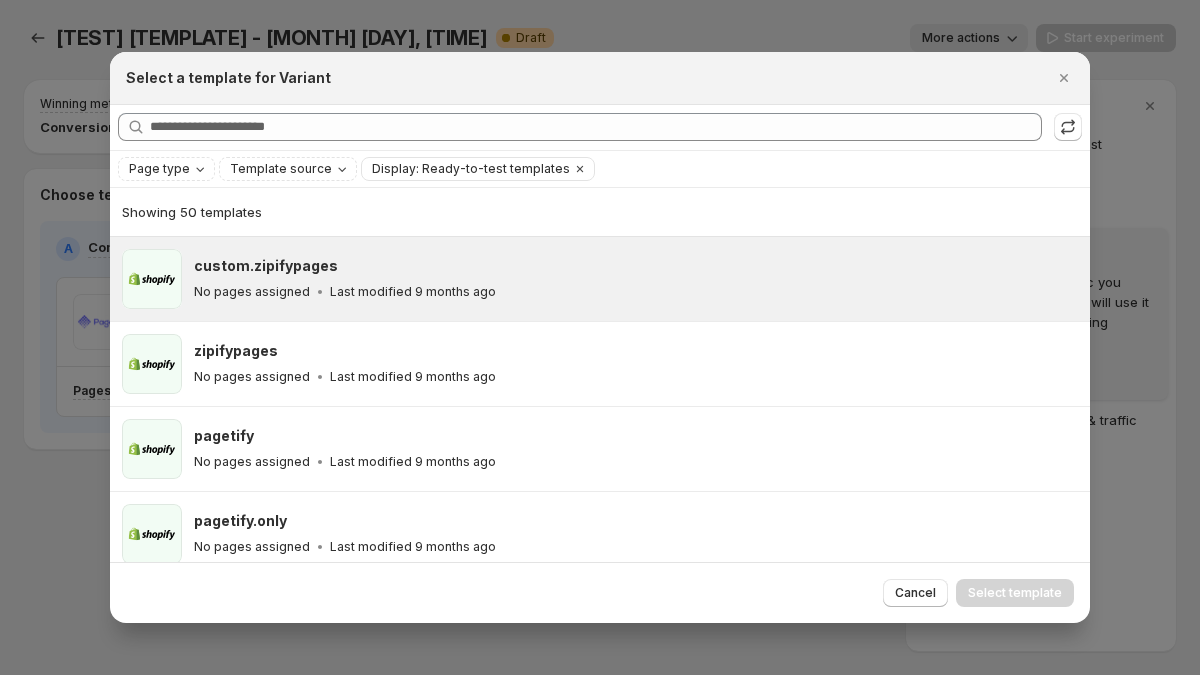 click on "custom.zipifypages" at bounding box center [633, 266] 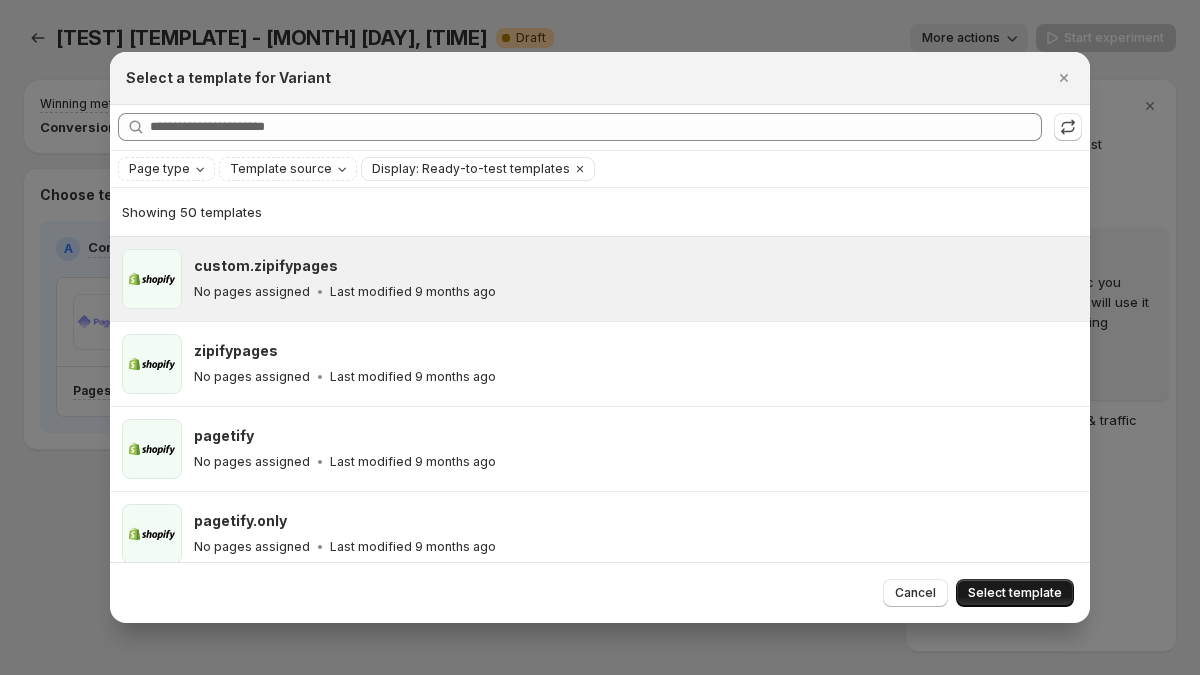 click on "Select template" at bounding box center [1015, 593] 